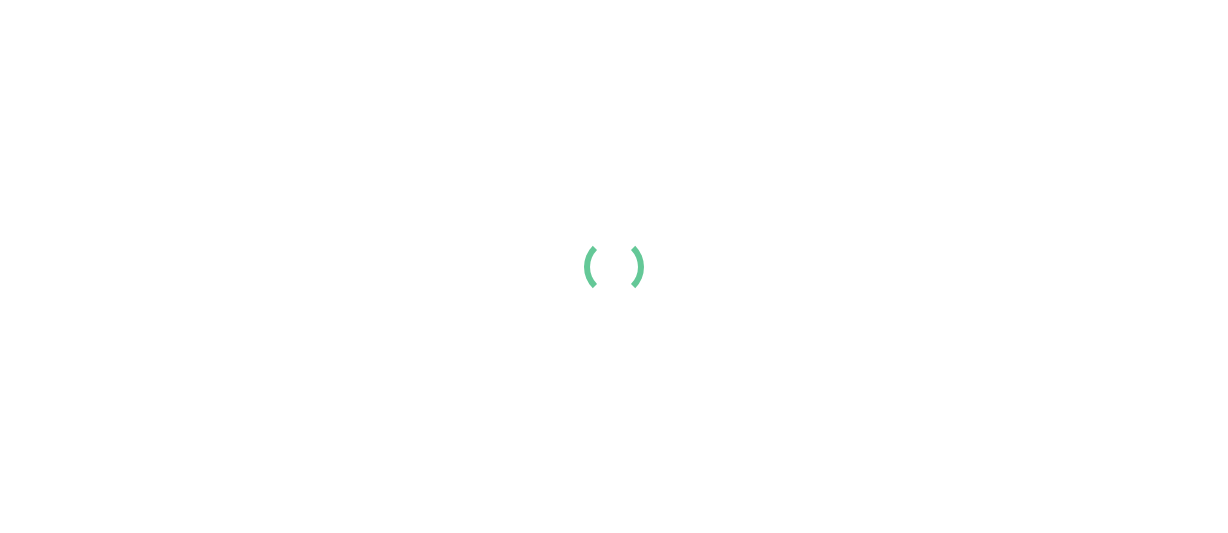 scroll, scrollTop: 0, scrollLeft: 0, axis: both 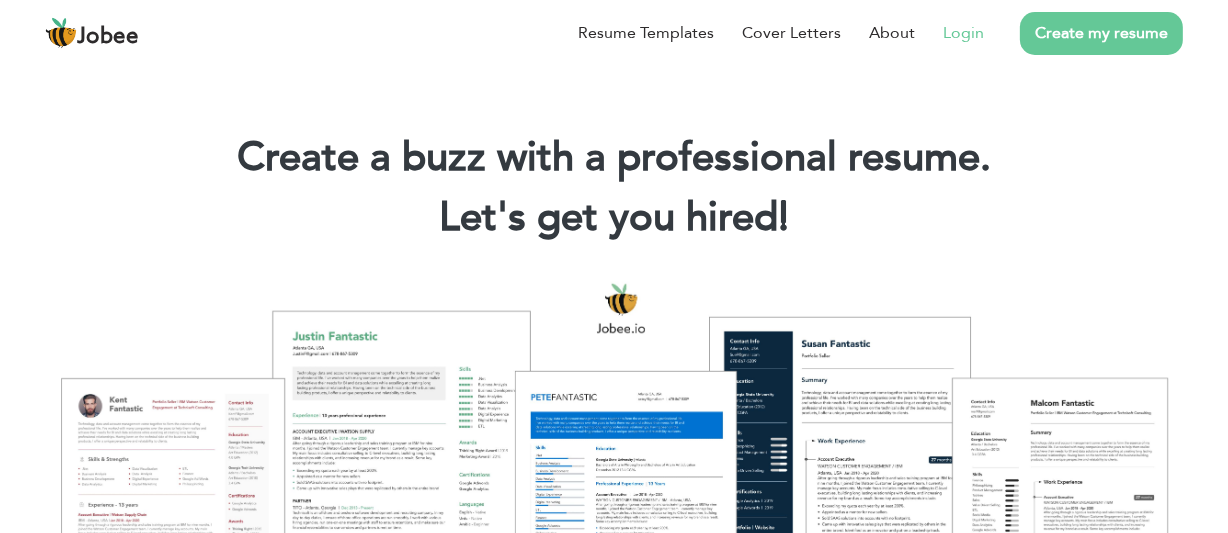 click on "Login" at bounding box center (963, 33) 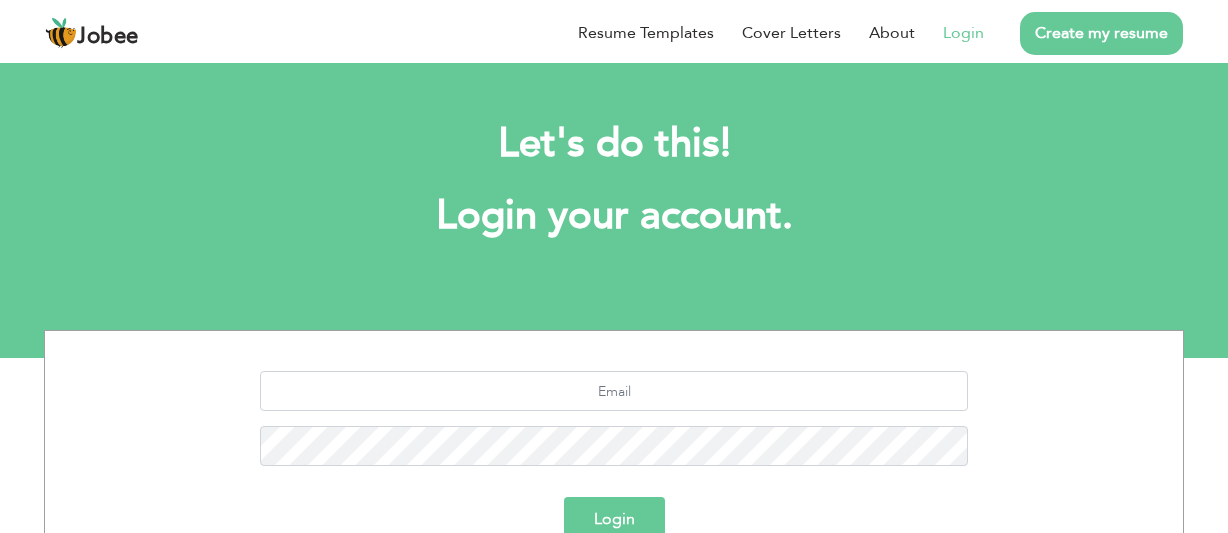 scroll, scrollTop: 0, scrollLeft: 0, axis: both 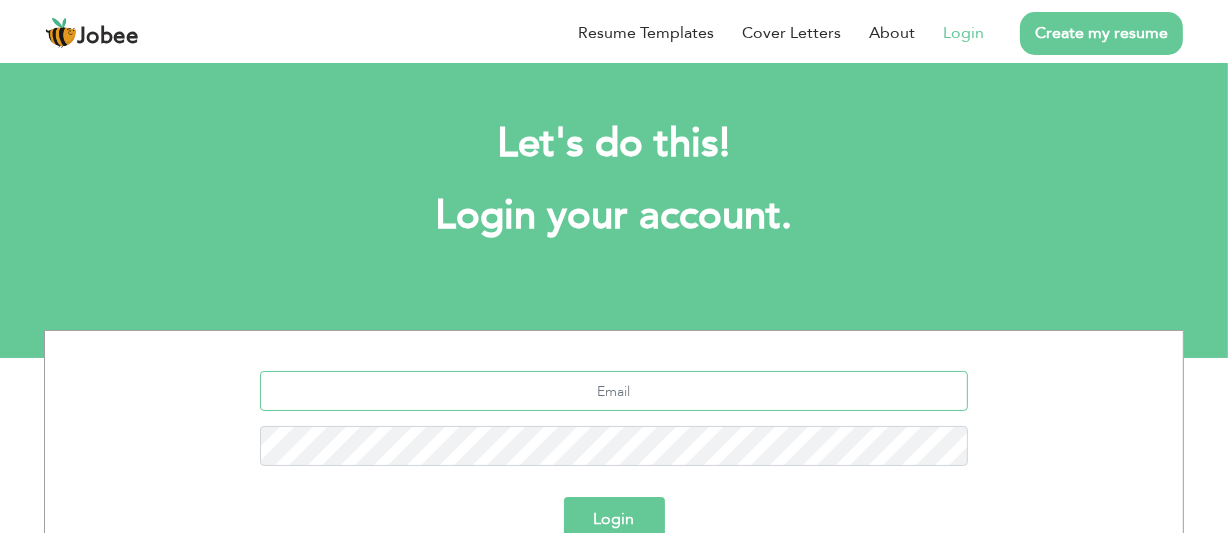 click at bounding box center [614, 391] 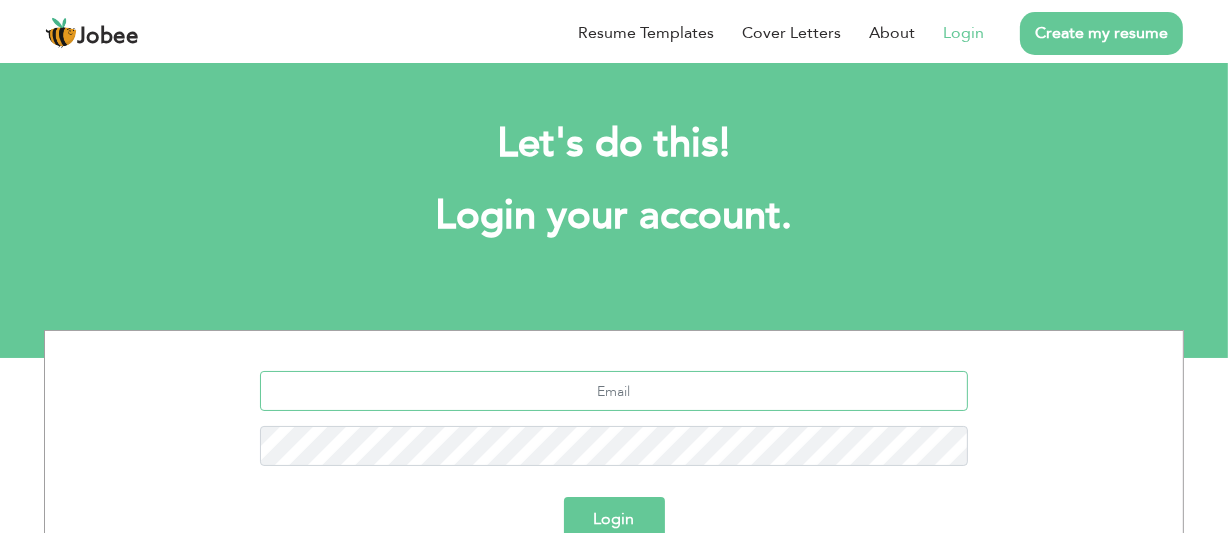 type on "khalidkhawajausman@gmail.com" 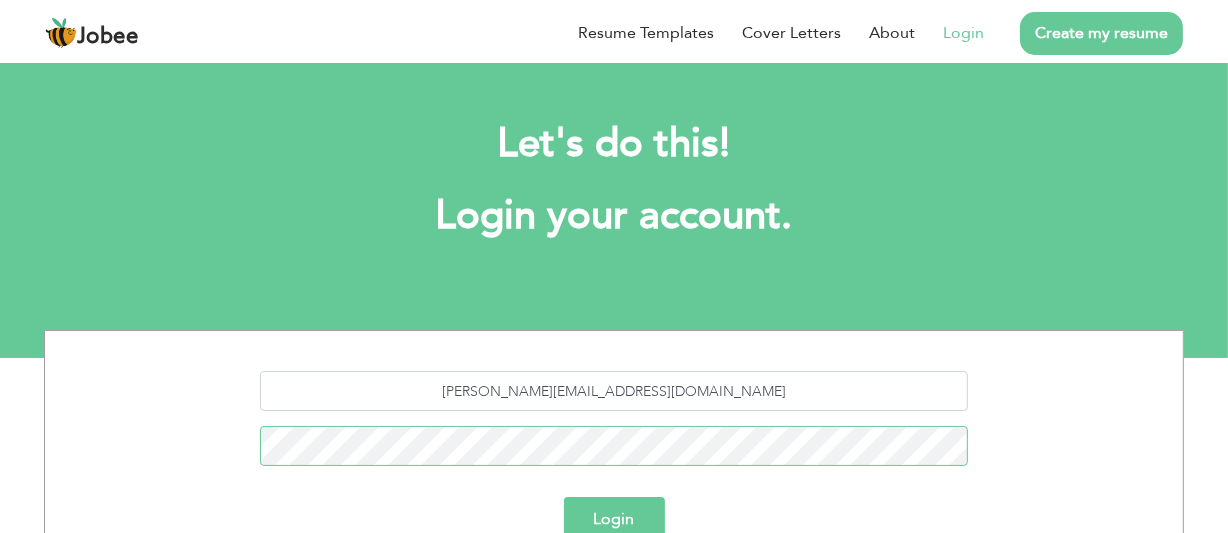 click on "Login" at bounding box center [614, 519] 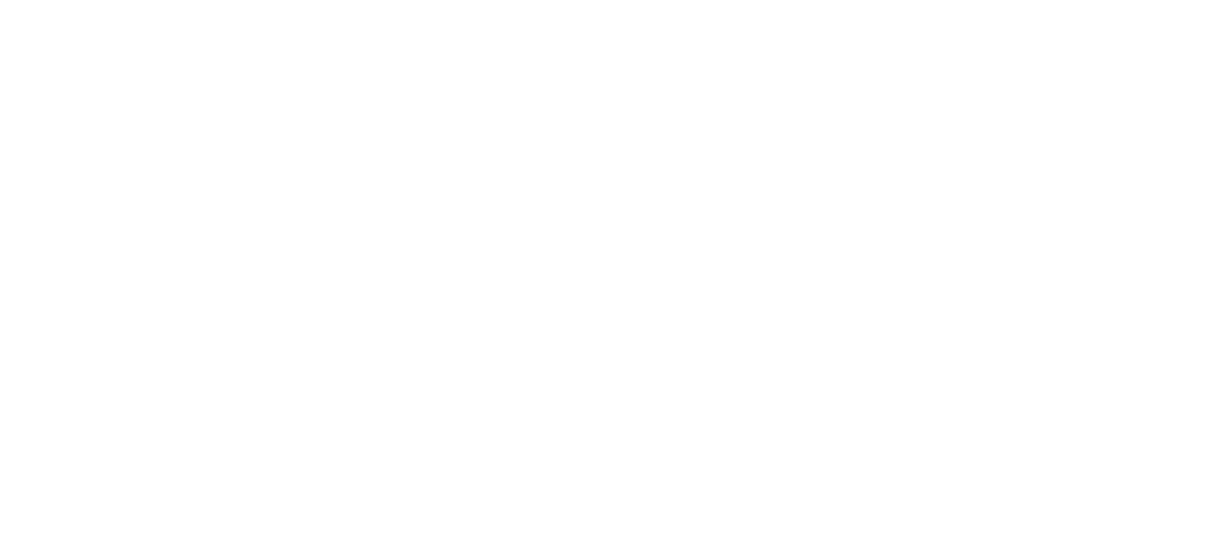 scroll, scrollTop: 0, scrollLeft: 0, axis: both 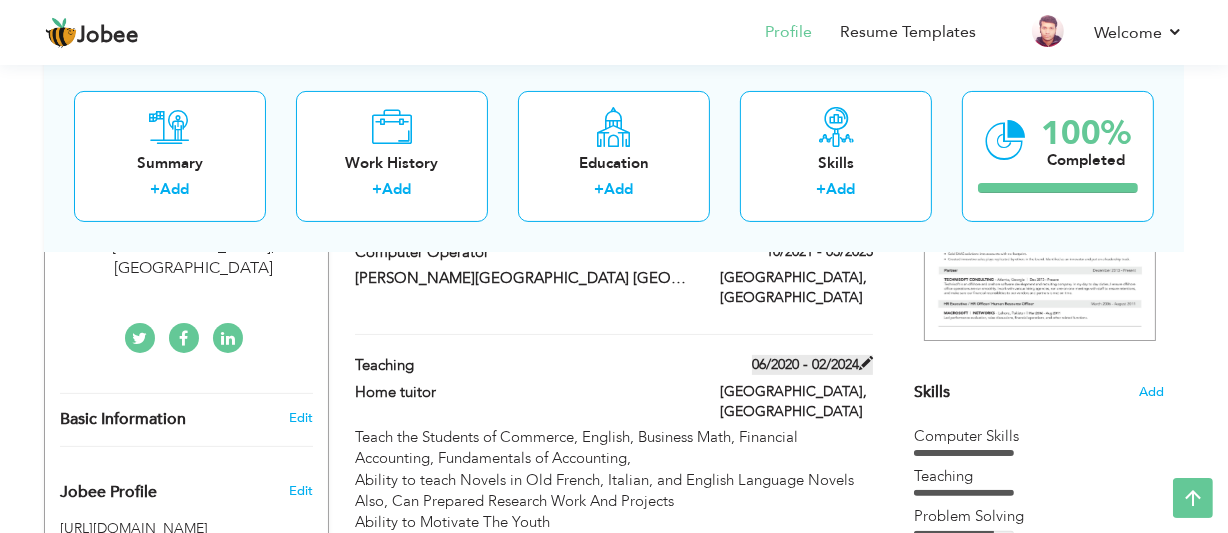 click on "06/2020 - 02/2024" at bounding box center [812, 365] 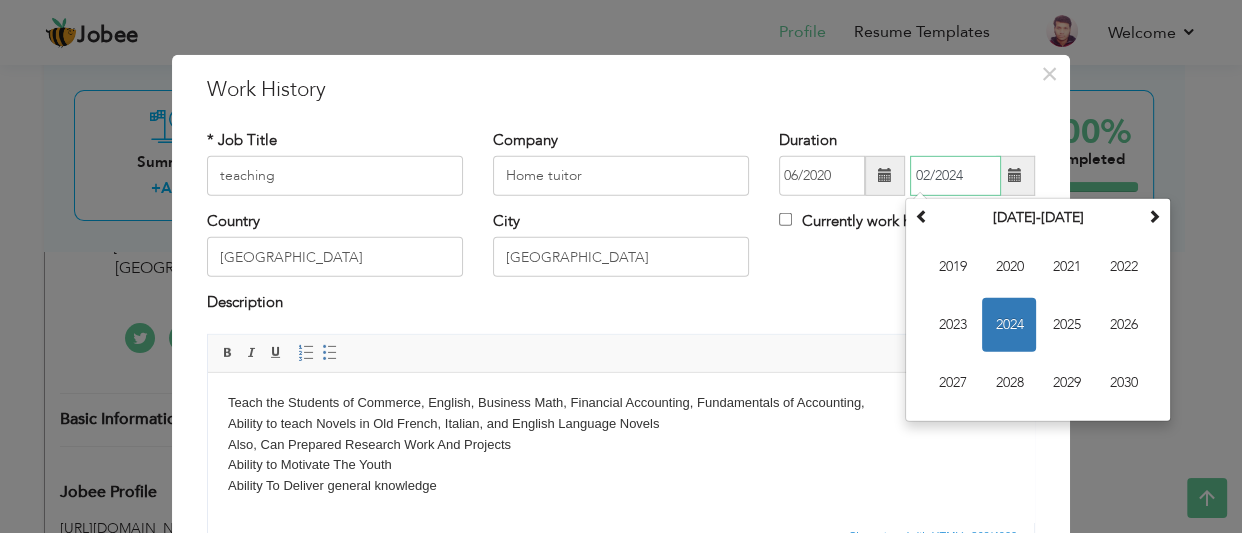 click on "02/2024" at bounding box center [955, 176] 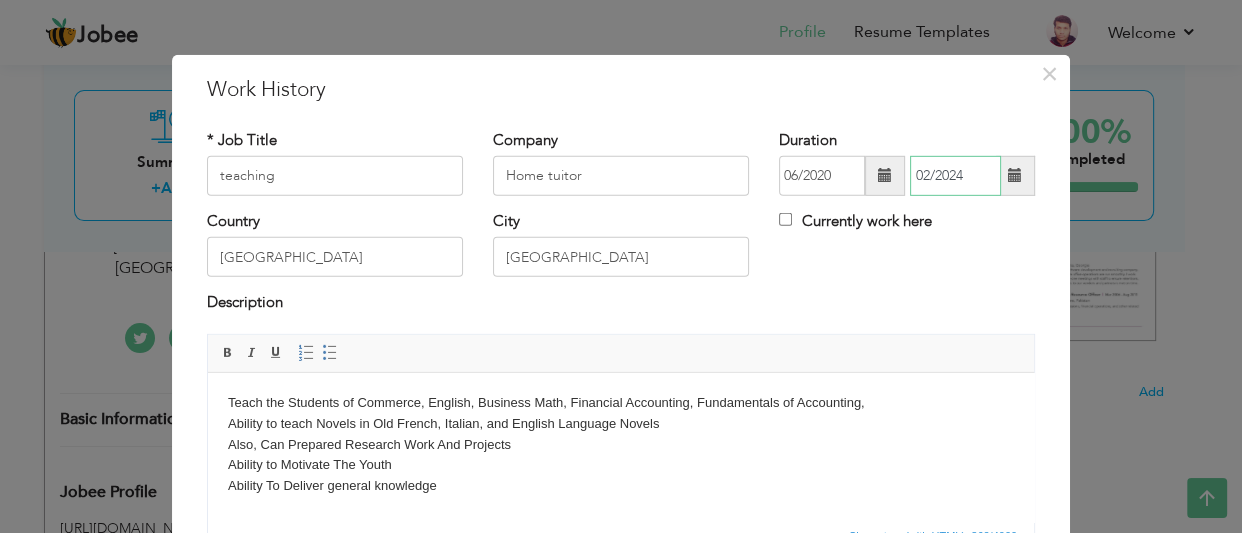 click on "02/2024" at bounding box center [955, 176] 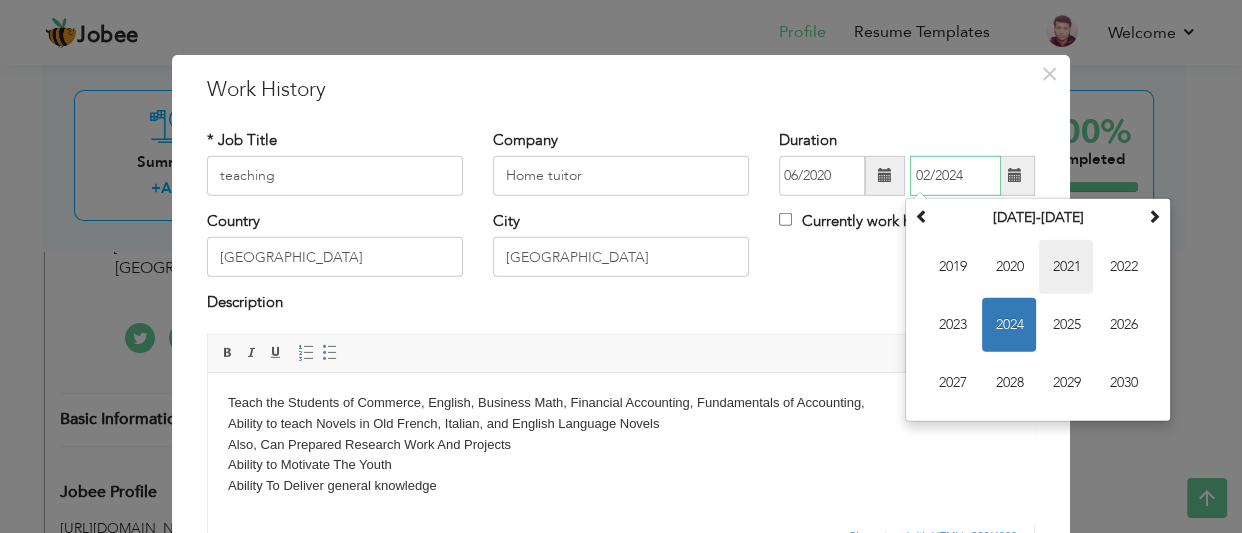 click on "2021" at bounding box center [1066, 267] 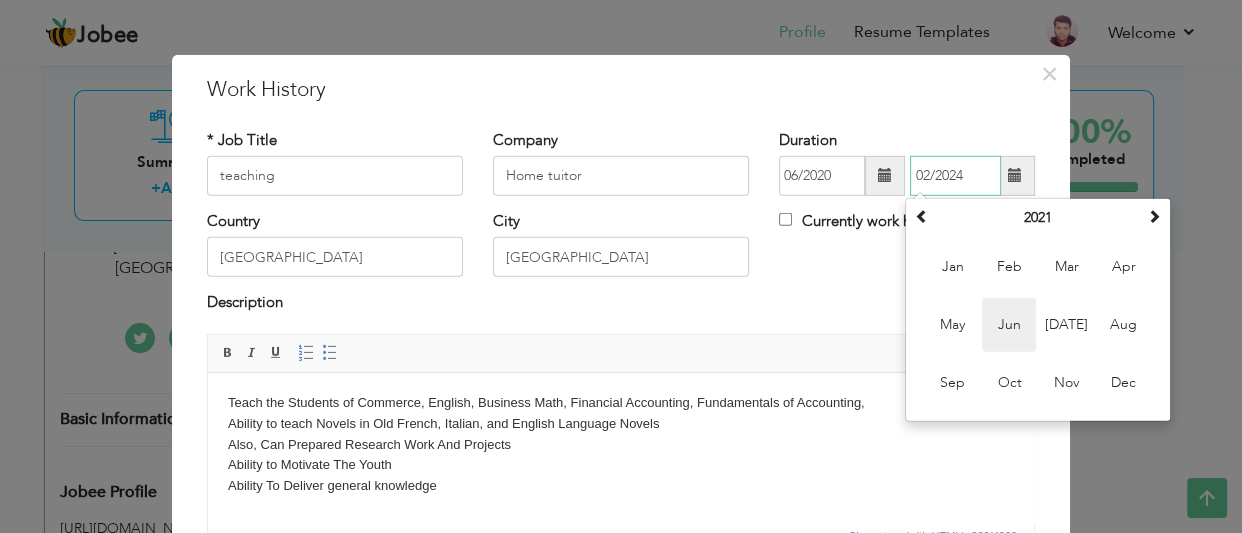 click on "Jun" at bounding box center (1009, 325) 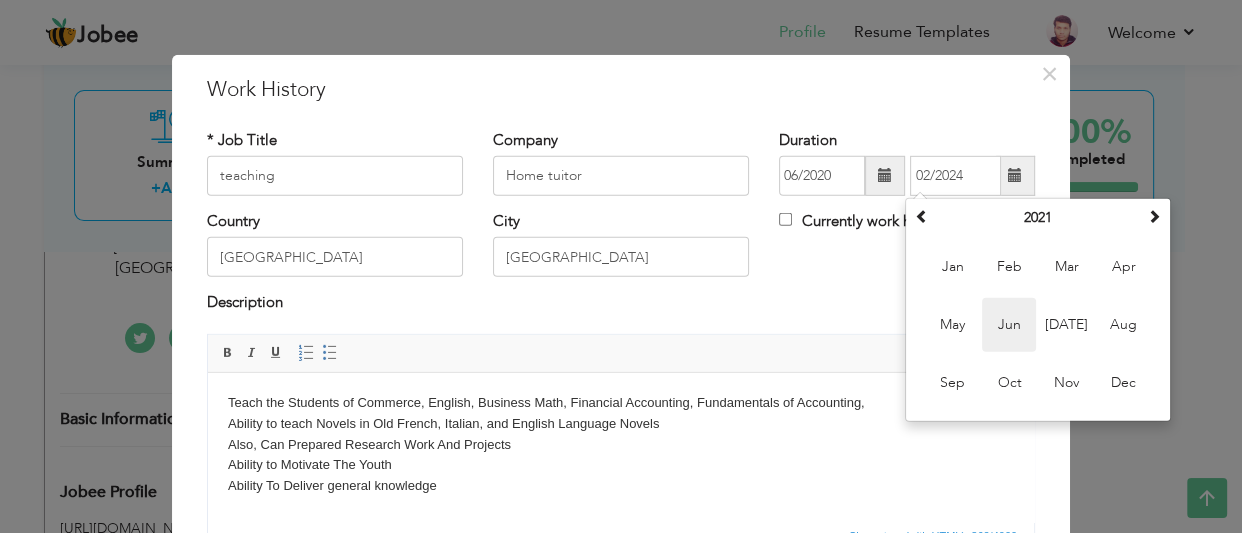 type on "06/2021" 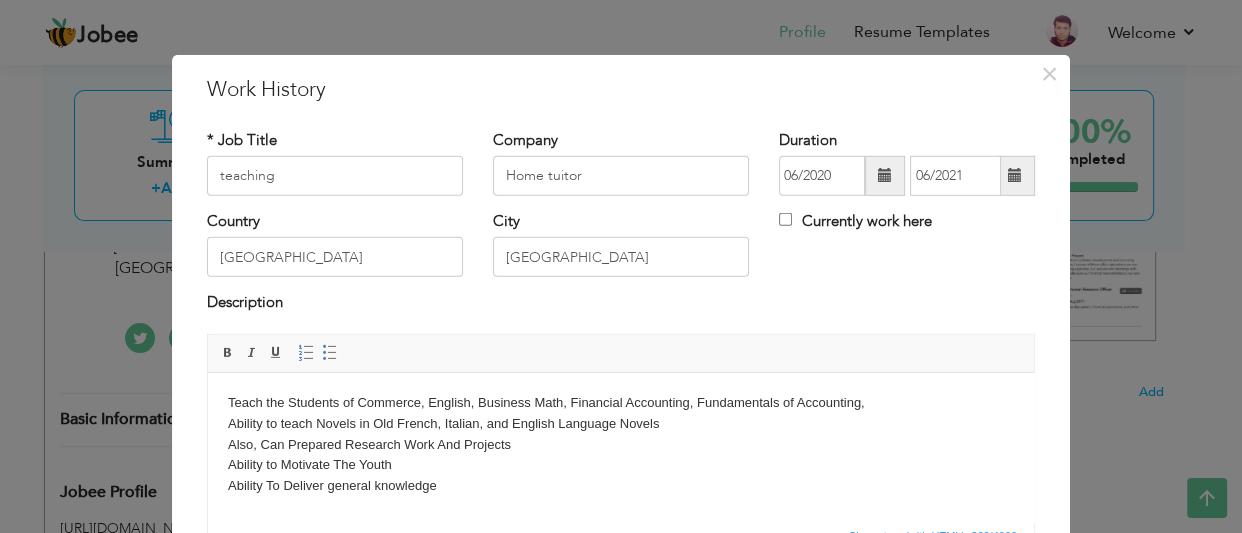 click at bounding box center (885, 175) 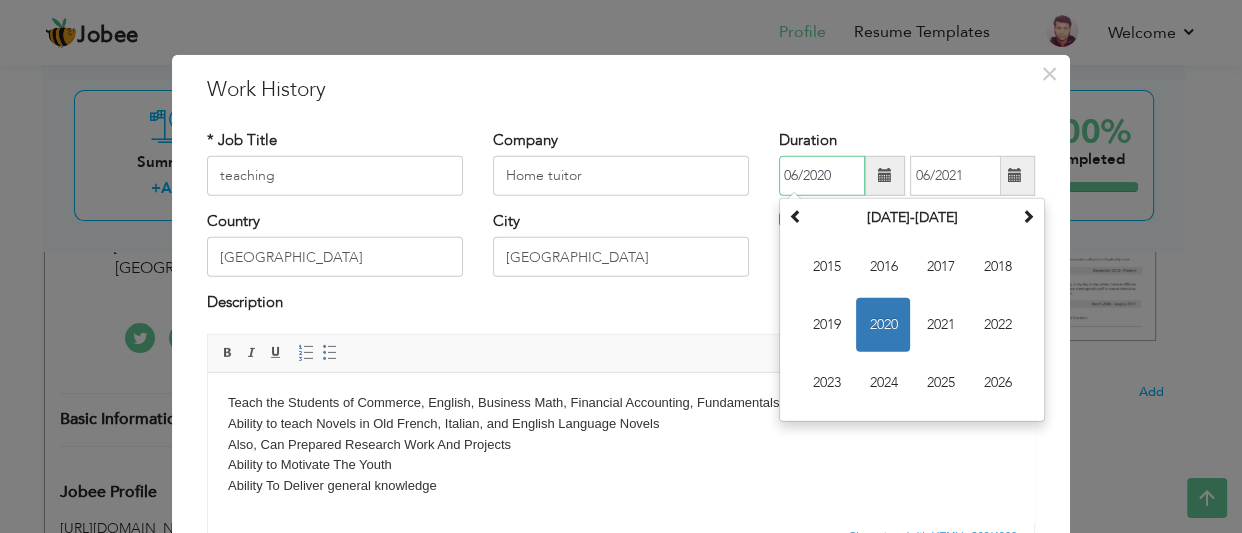 click on "2020" at bounding box center (883, 325) 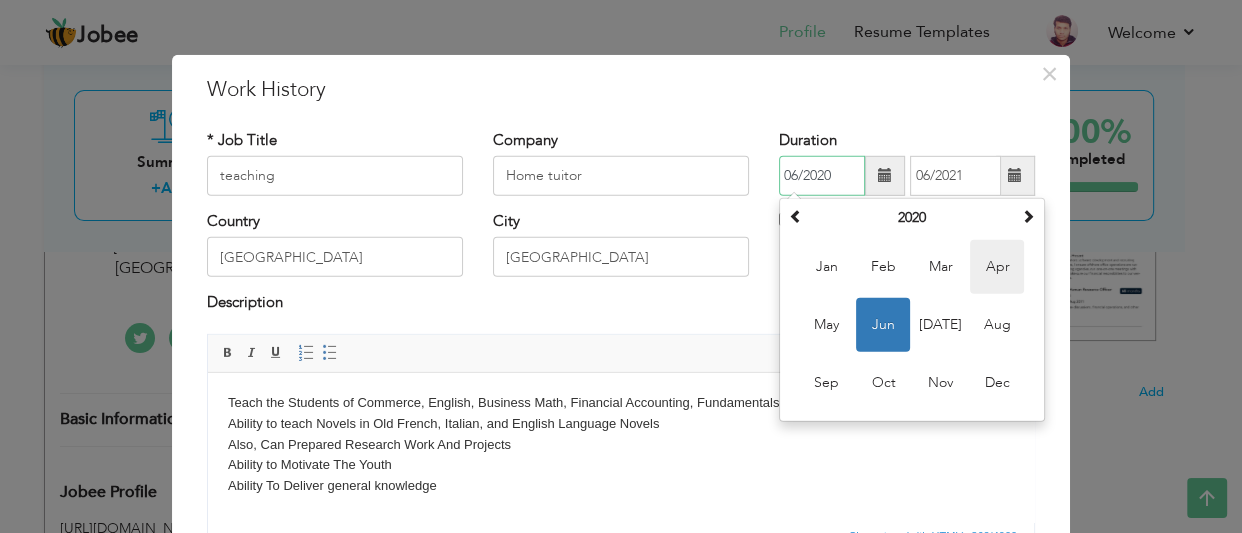 click on "Apr" at bounding box center [997, 267] 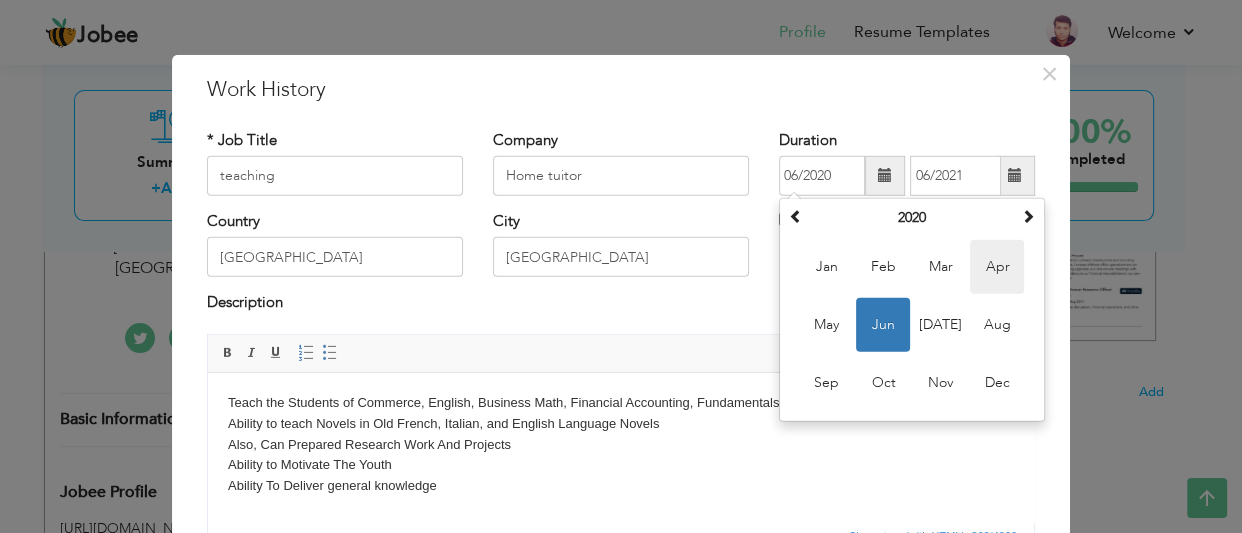 type on "04/2020" 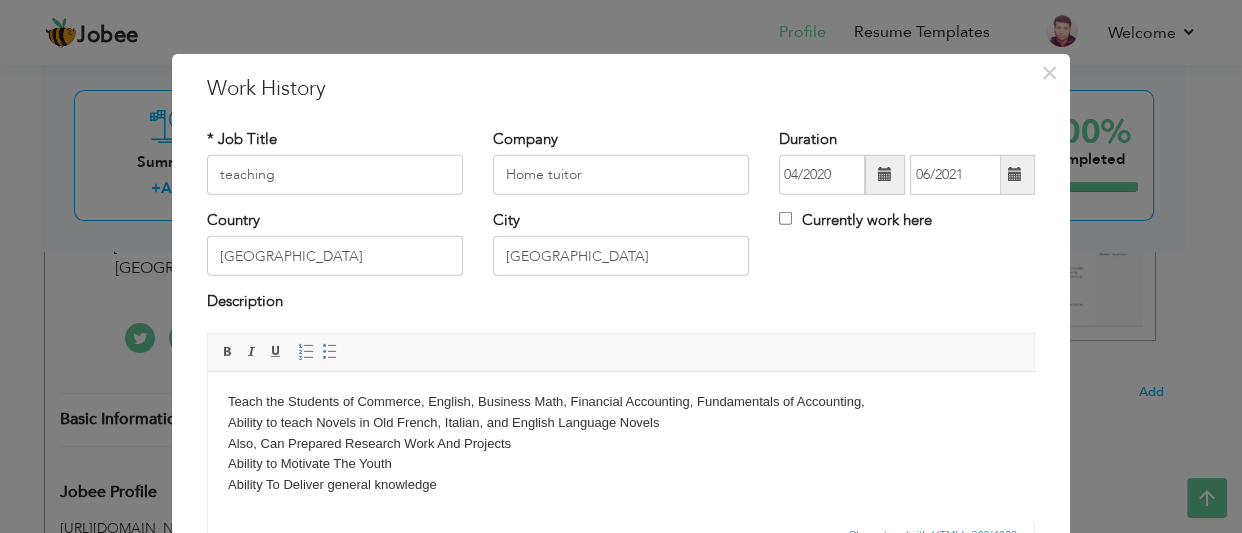 scroll, scrollTop: 0, scrollLeft: 0, axis: both 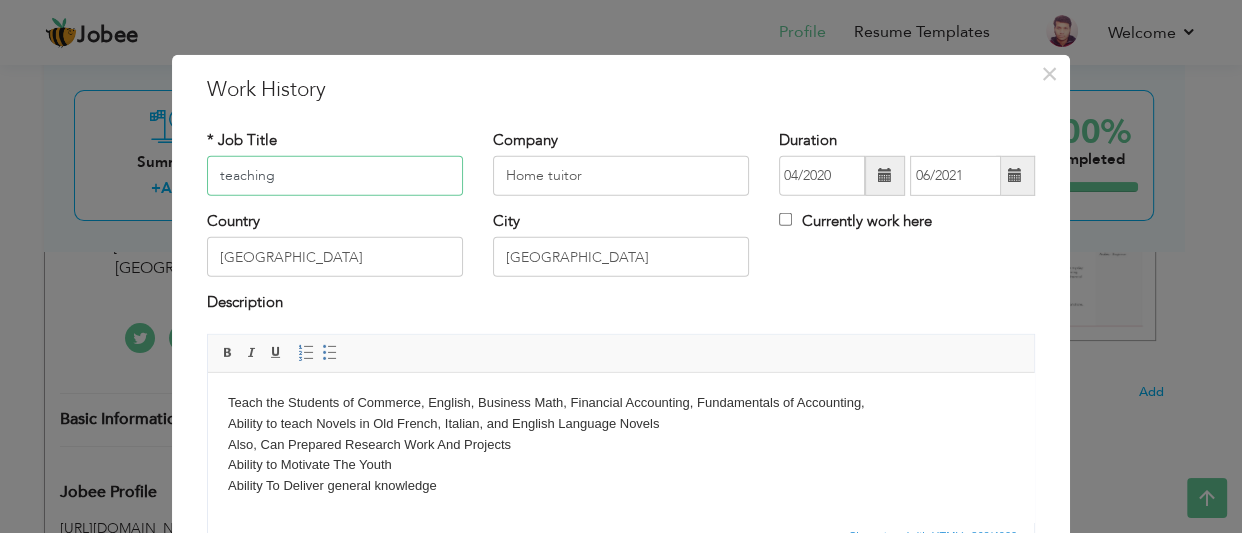 click on "teaching" at bounding box center [335, 176] 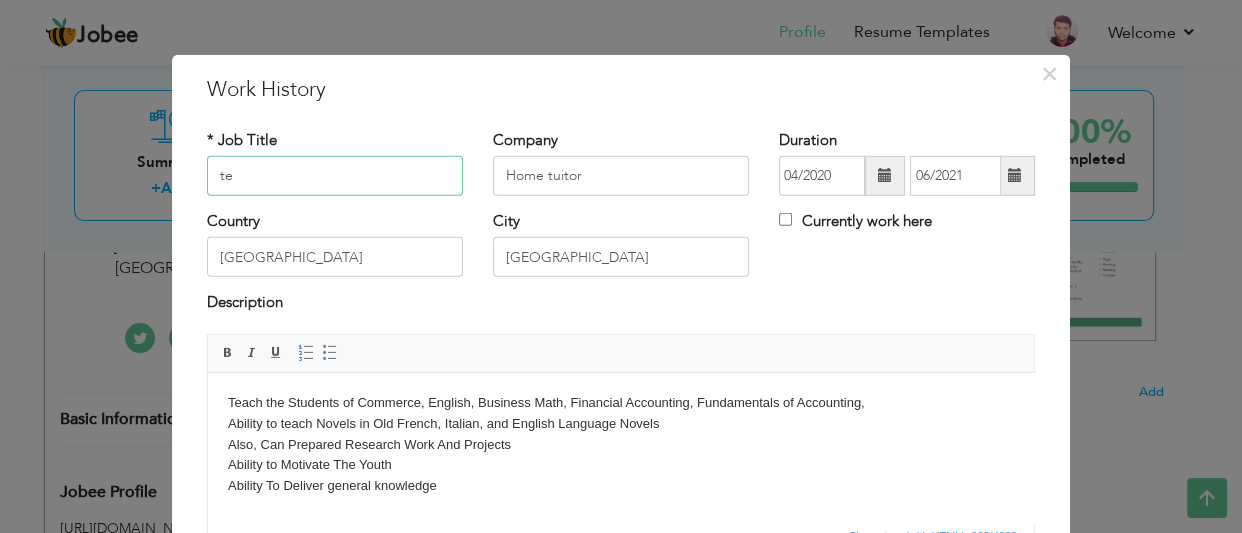 type on "t" 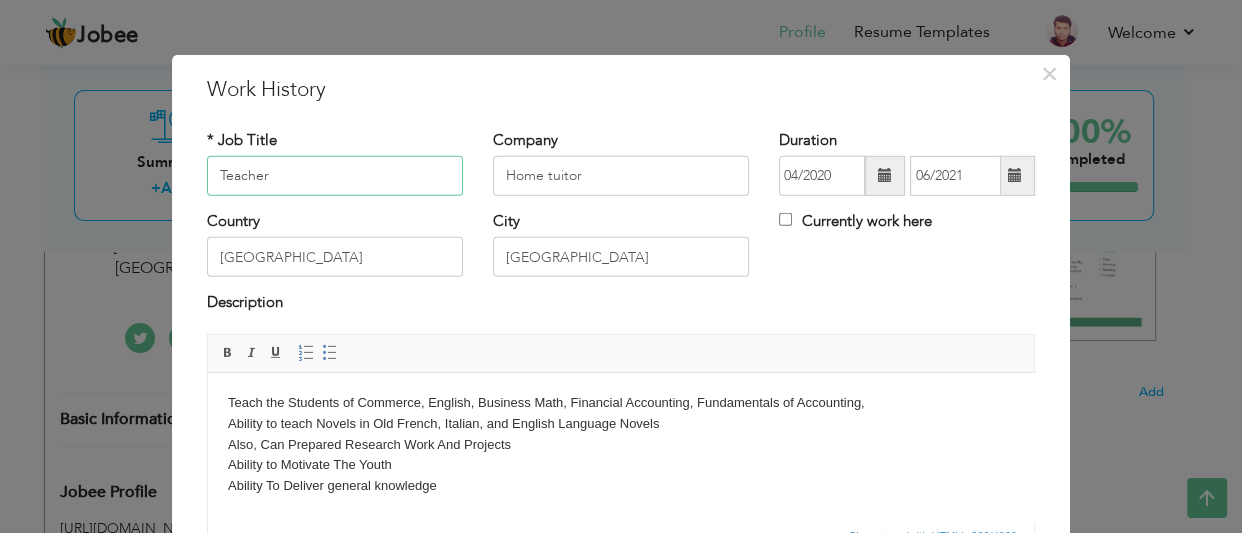 scroll, scrollTop: 35, scrollLeft: 0, axis: vertical 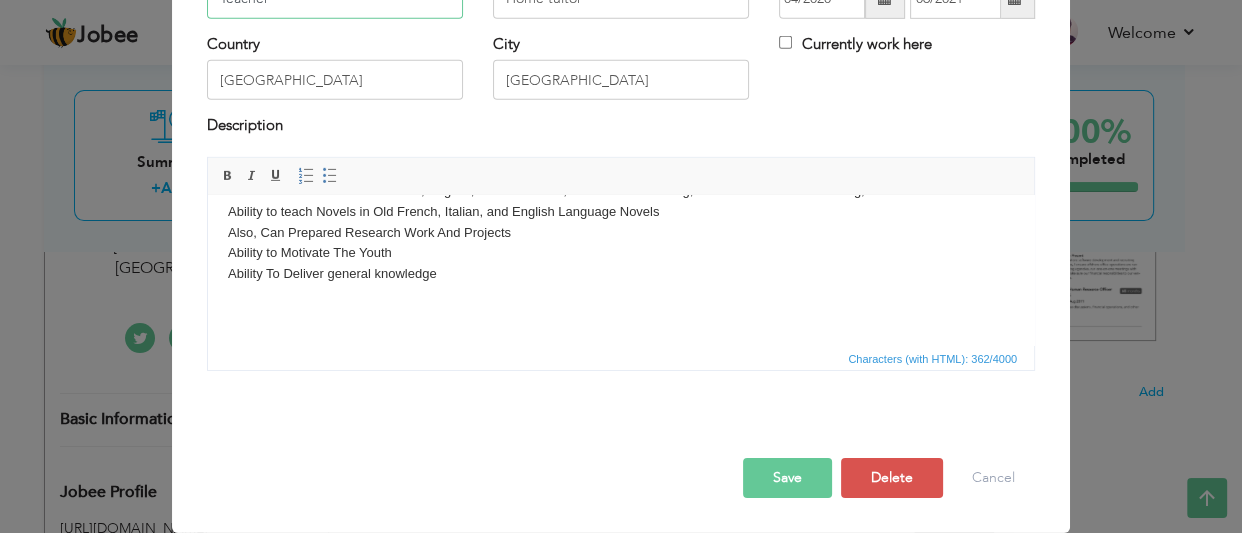 type on "Teacher" 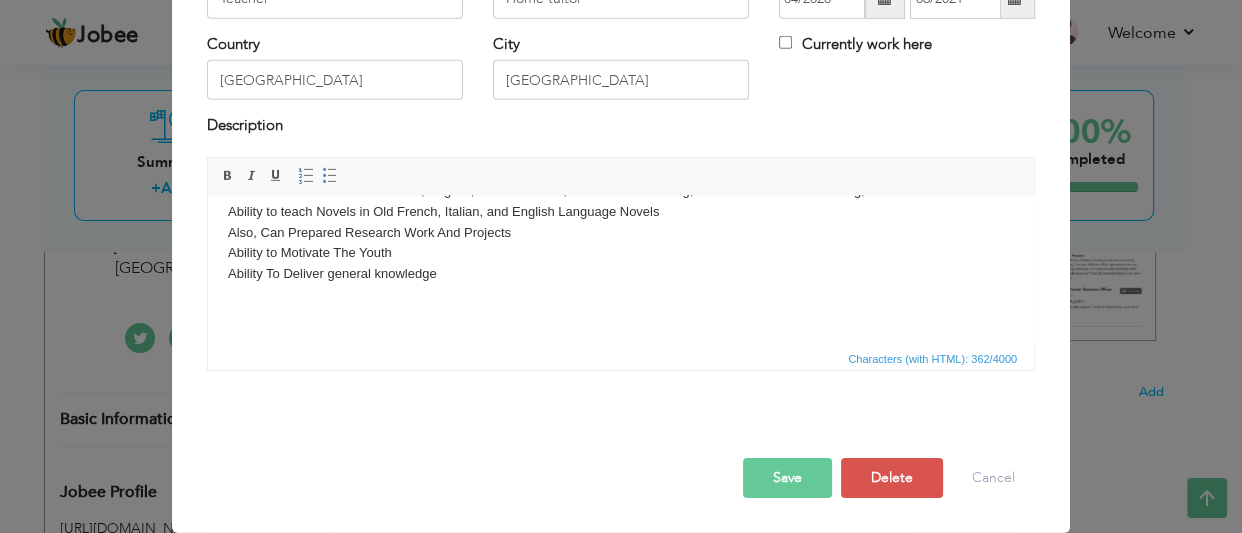 click on "Save" at bounding box center (787, 478) 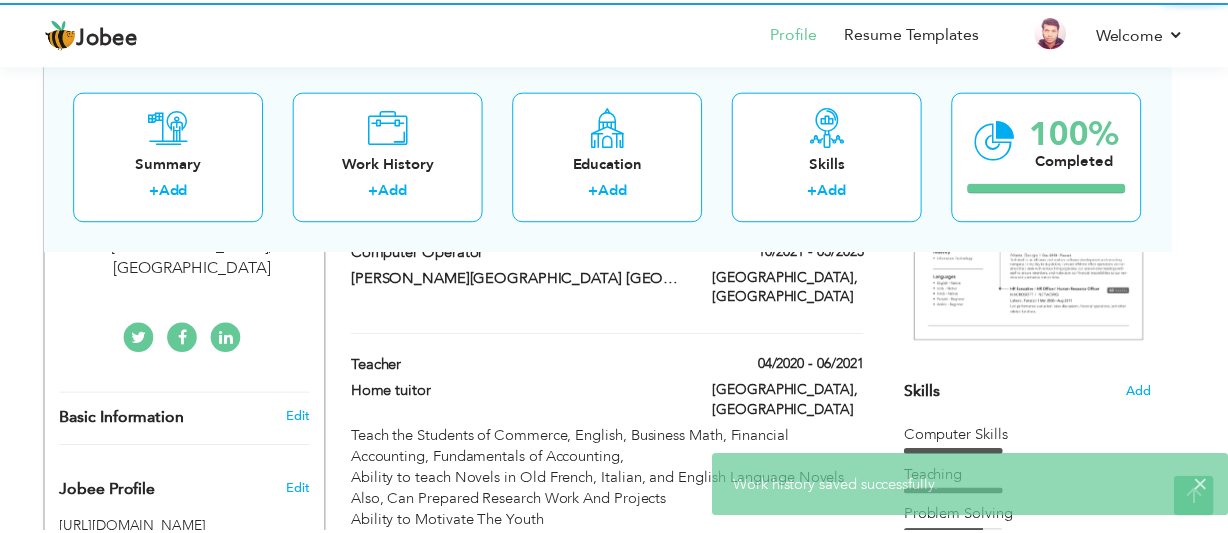 scroll, scrollTop: 0, scrollLeft: 0, axis: both 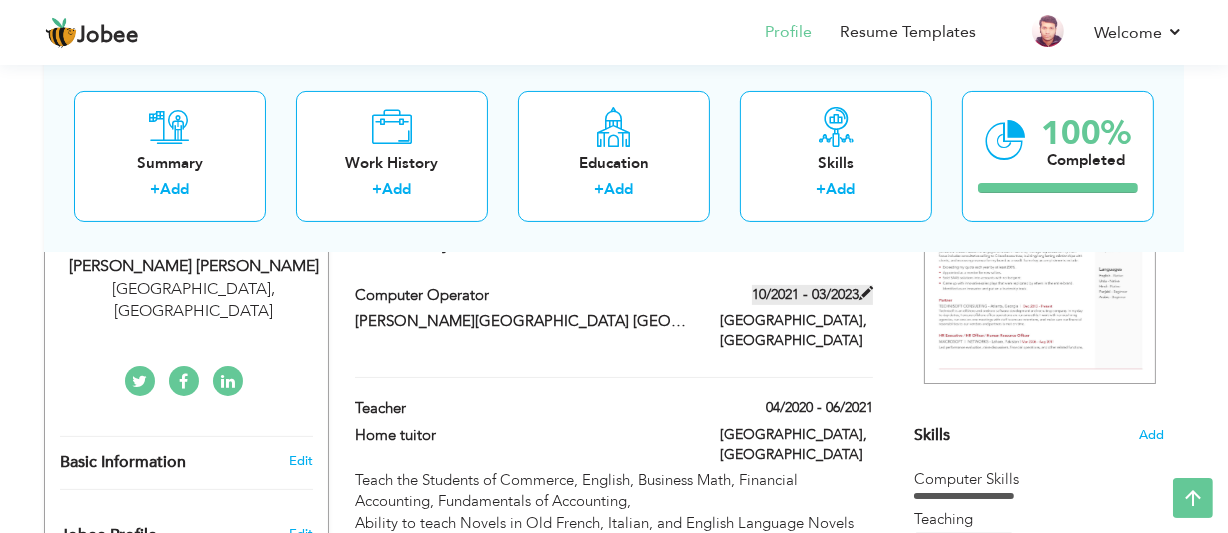 click at bounding box center [866, 293] 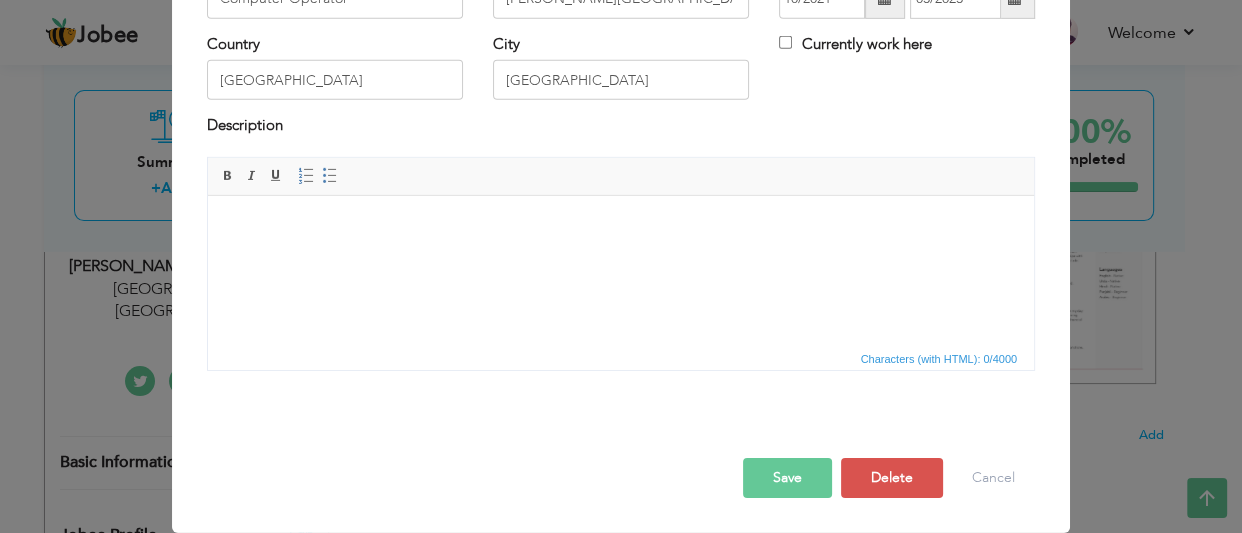scroll, scrollTop: 0, scrollLeft: 0, axis: both 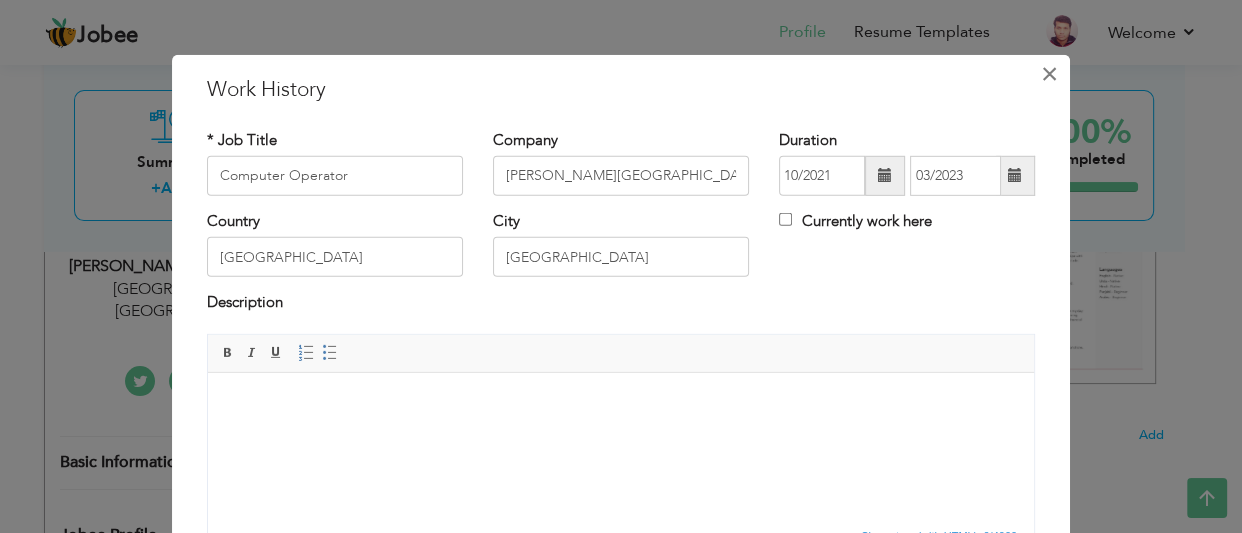 click on "×" at bounding box center [1049, 73] 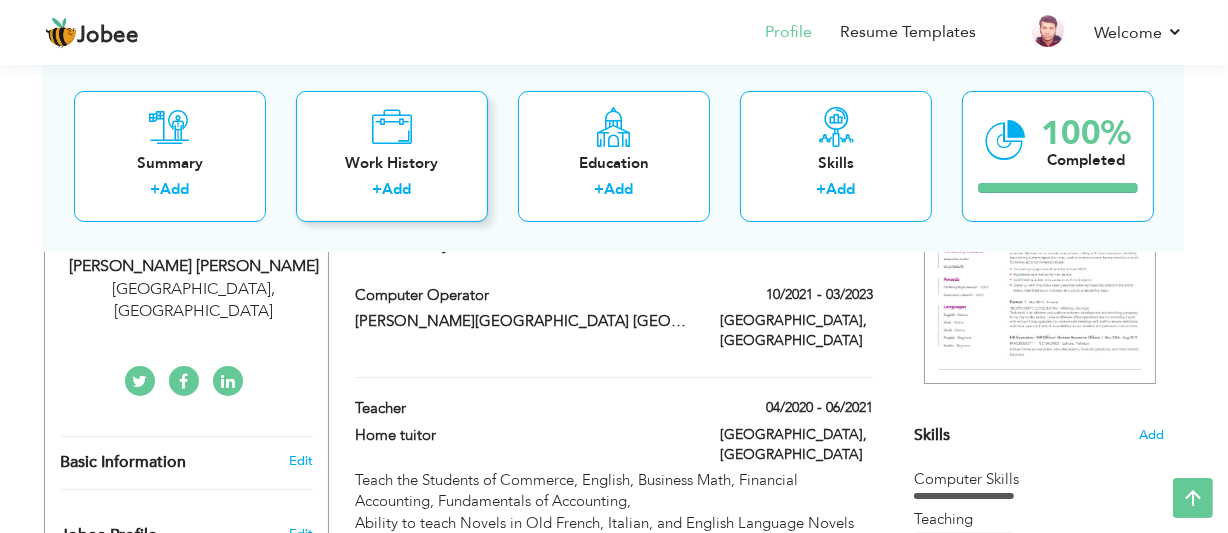 click on "Work History" at bounding box center [392, 162] 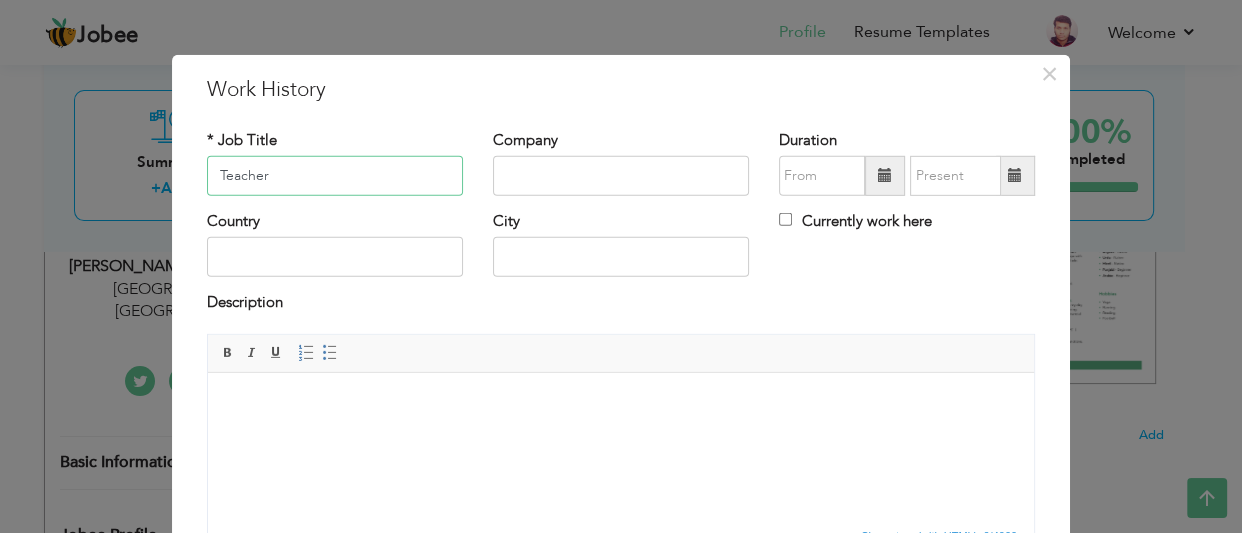 type on "Teacher" 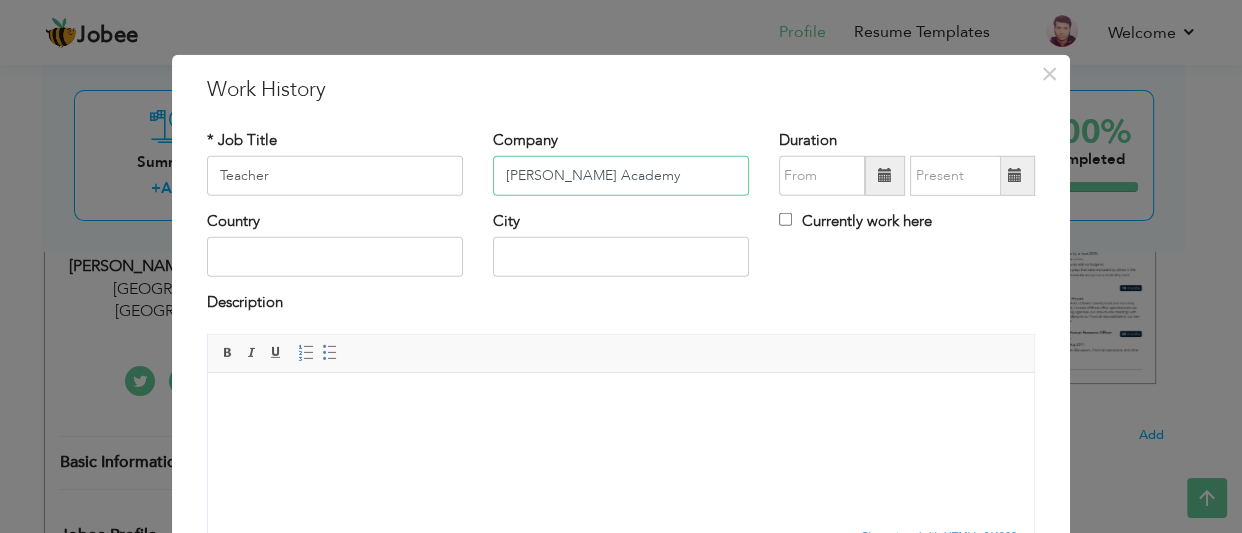 type on "[PERSON_NAME] Academy" 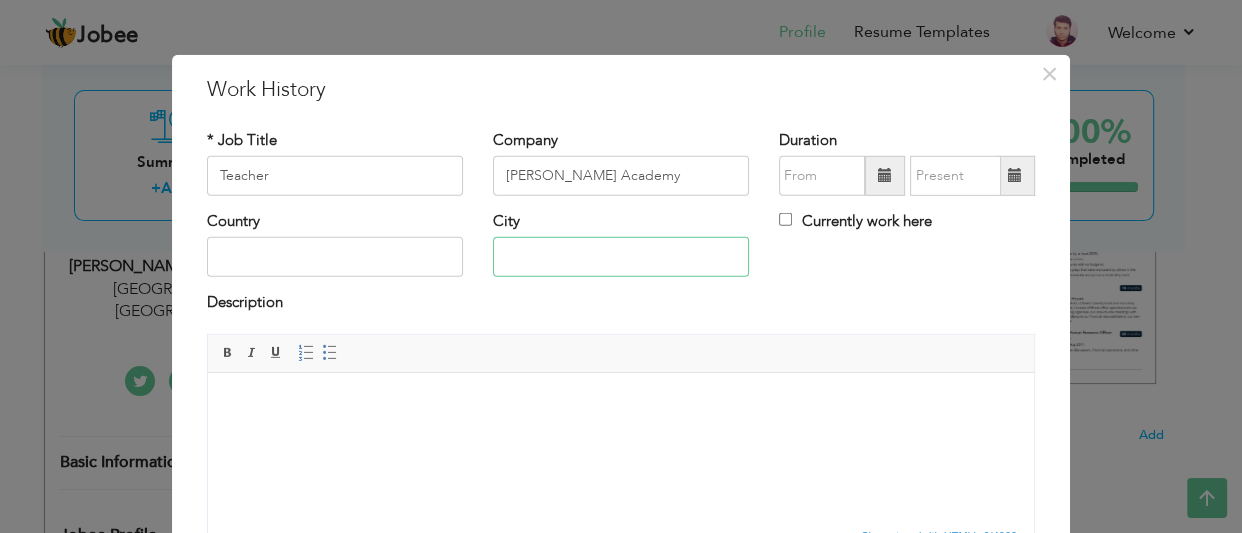 click at bounding box center (621, 257) 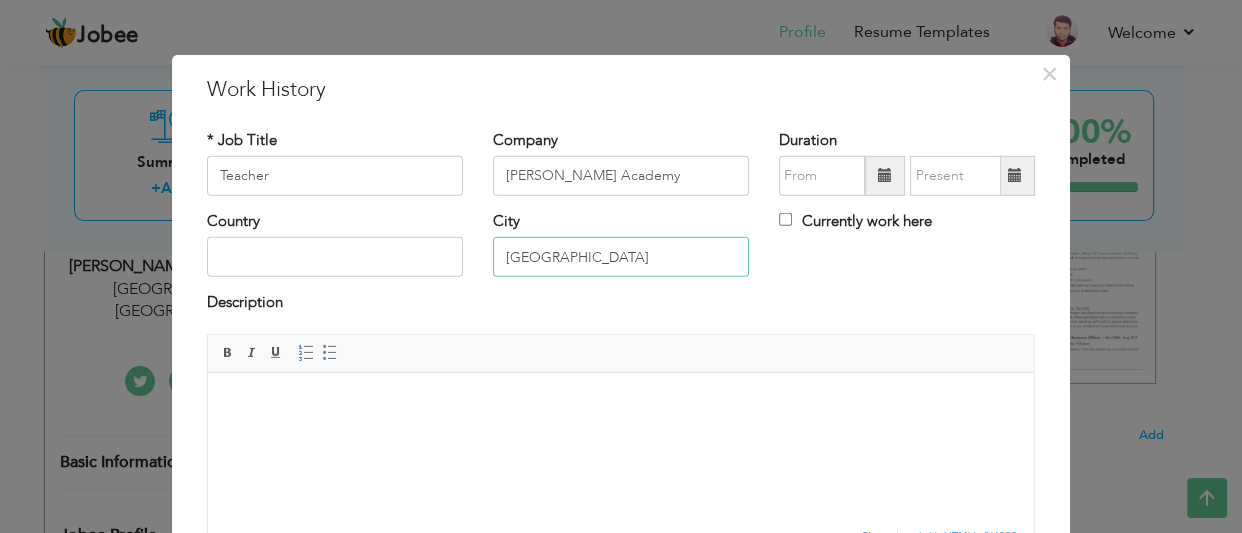 type on "[GEOGRAPHIC_DATA]" 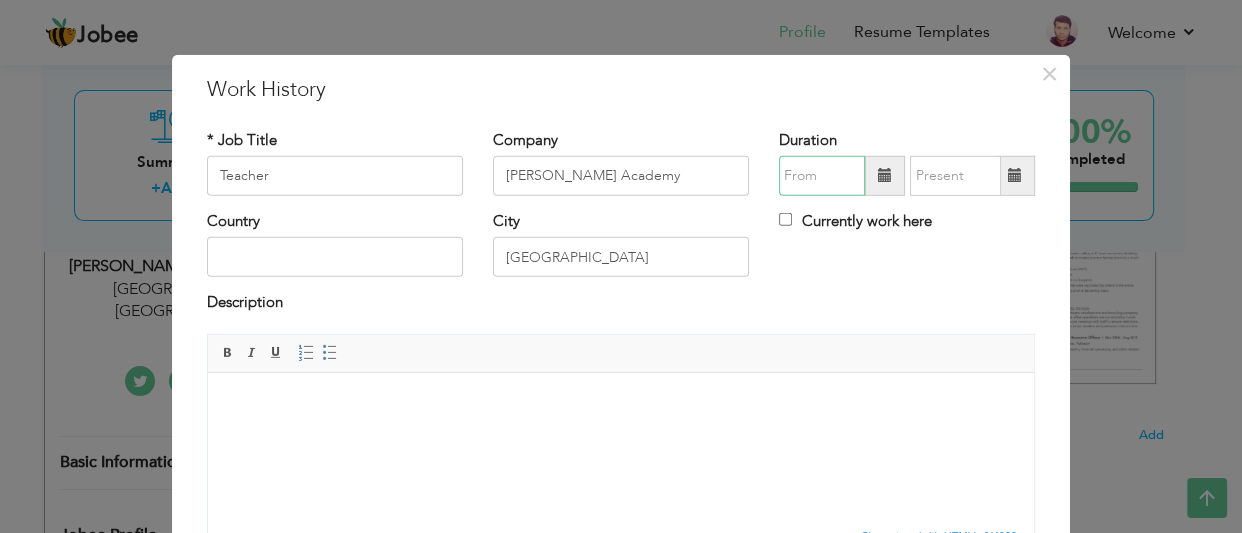 click at bounding box center [822, 176] 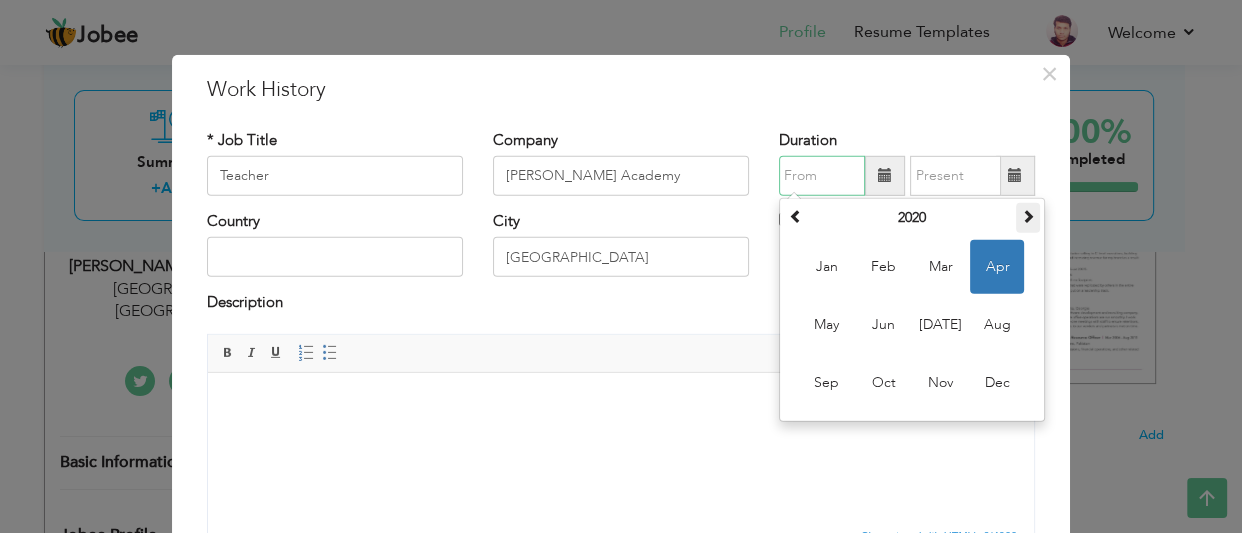 click at bounding box center (1028, 216) 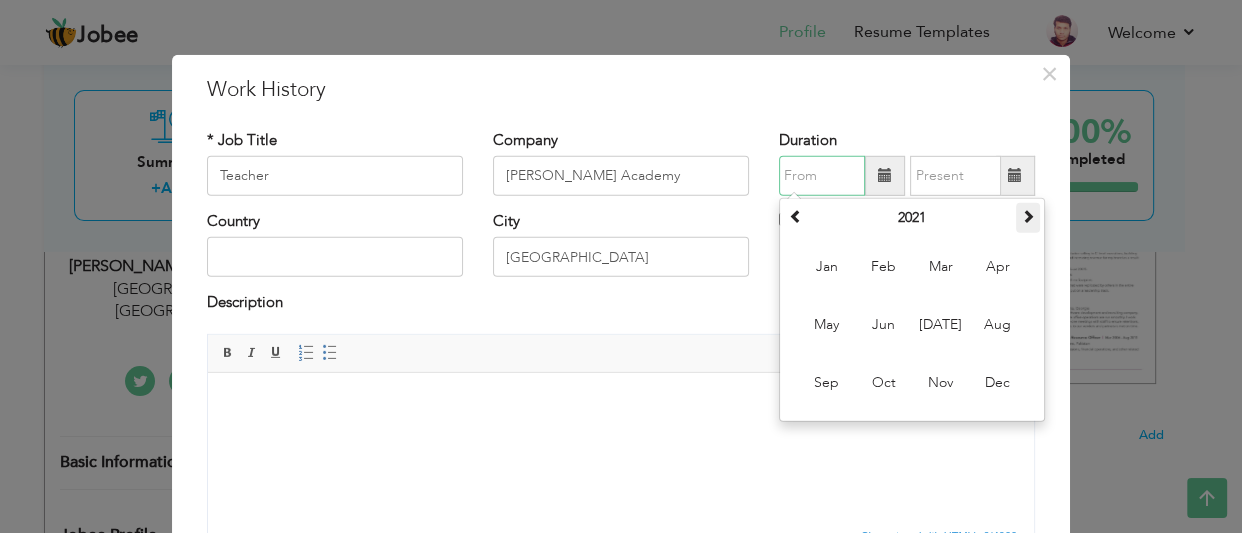 click at bounding box center (1028, 216) 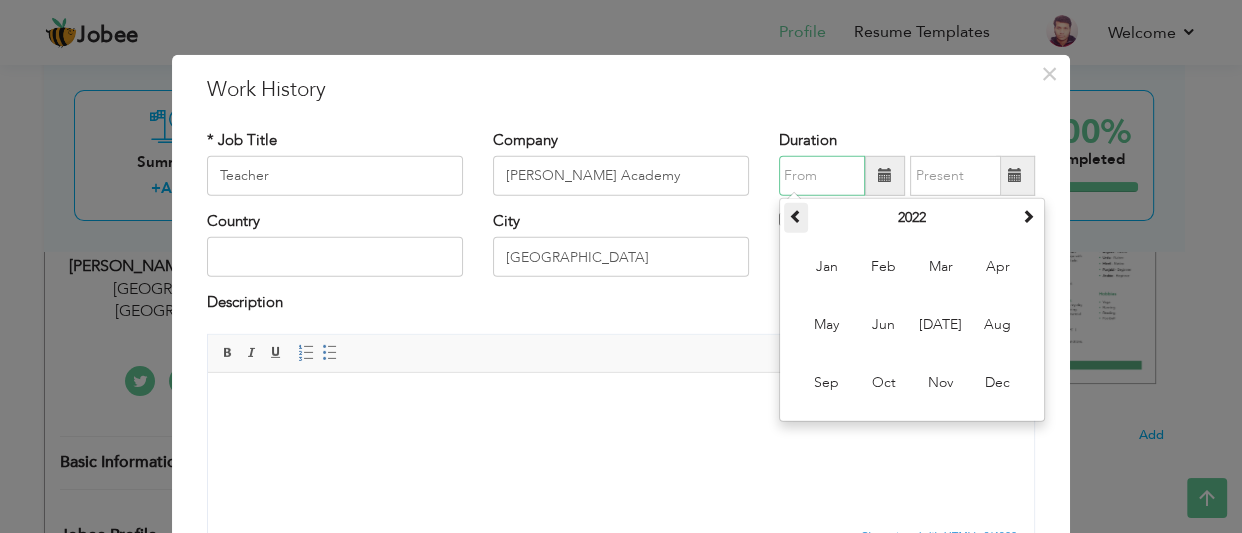 click at bounding box center (796, 216) 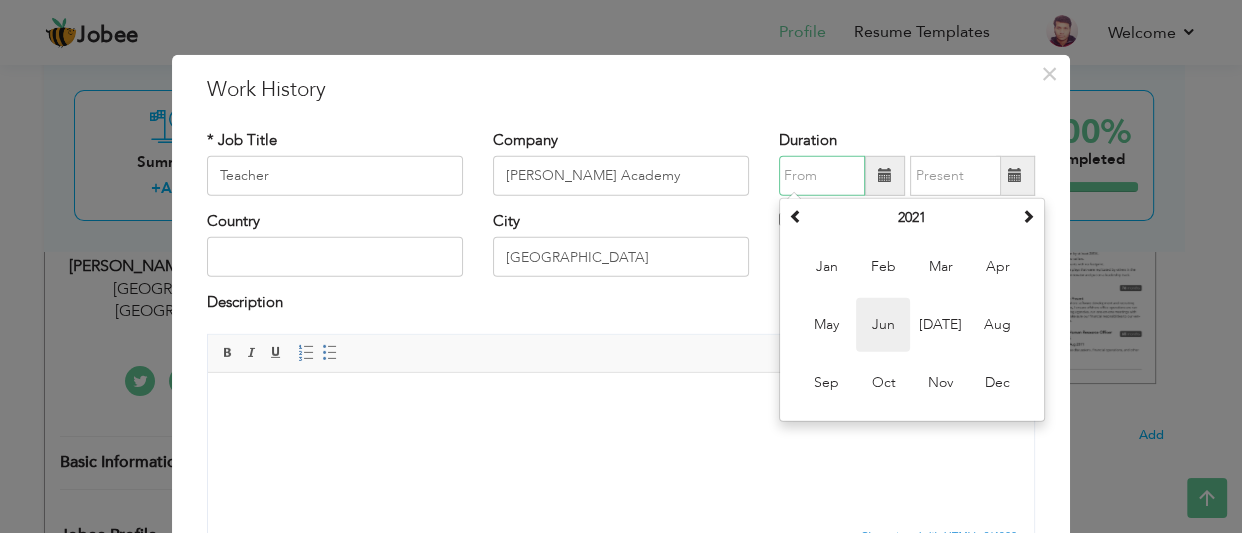 click on "Jun" at bounding box center (883, 325) 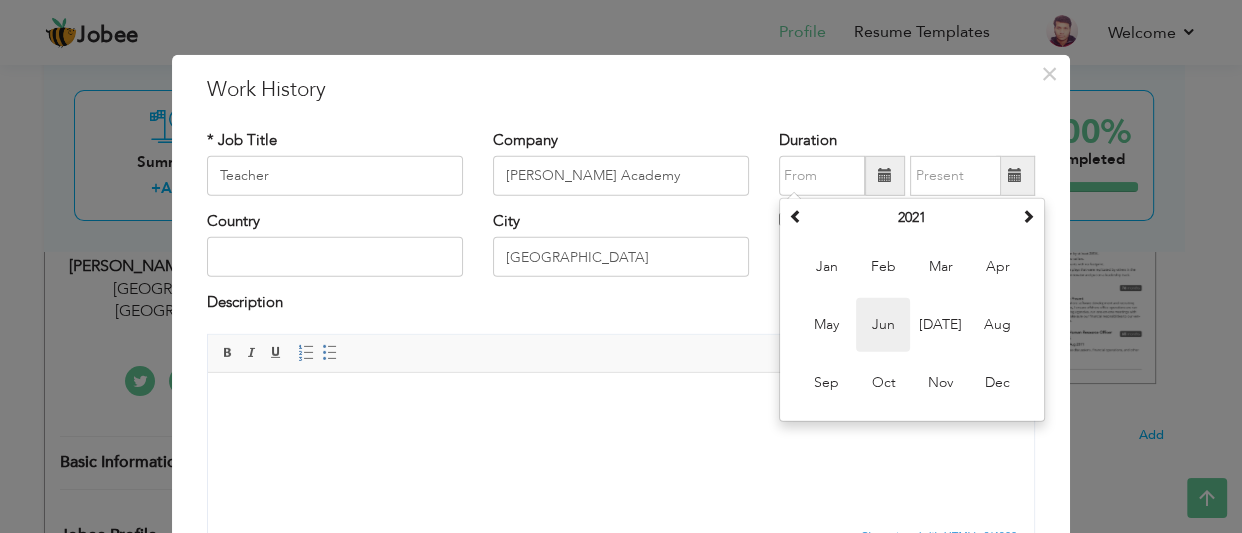 type on "06/2021" 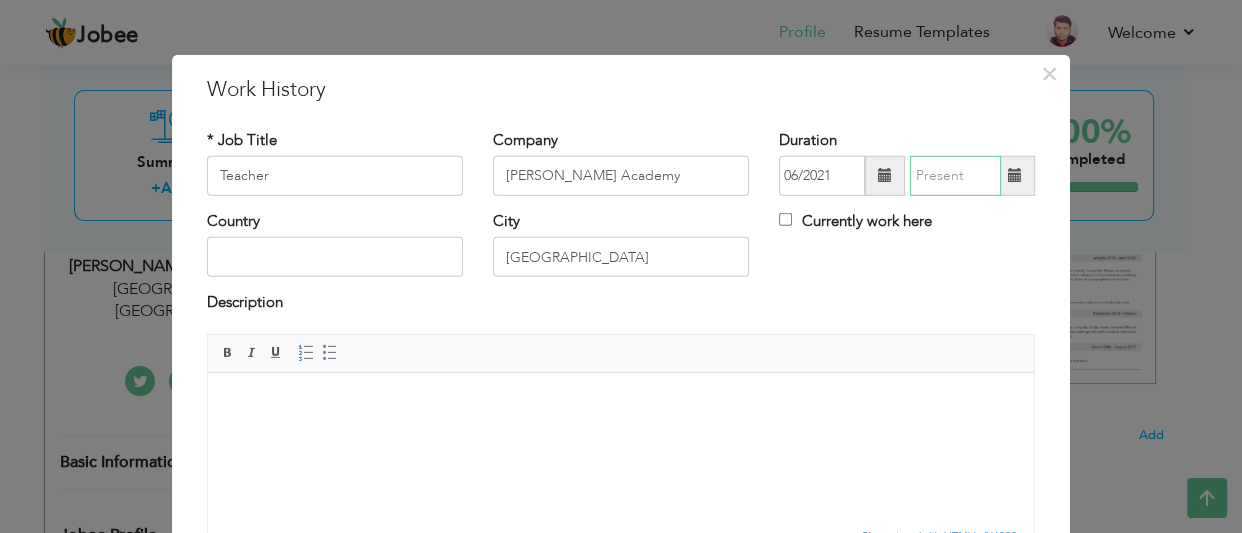 click at bounding box center (955, 176) 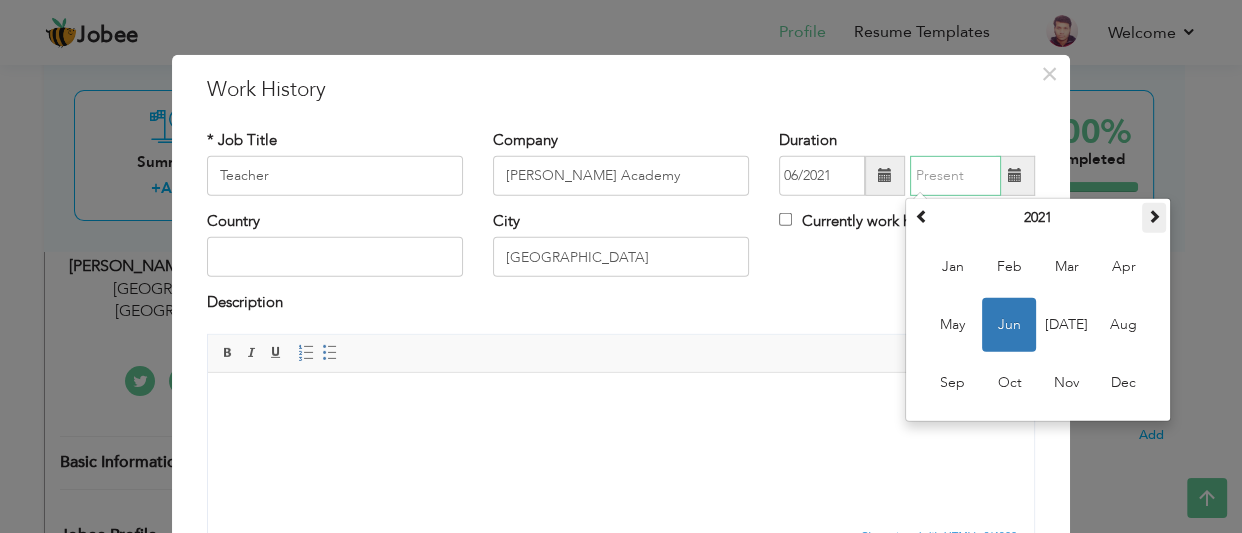 click at bounding box center (1154, 218) 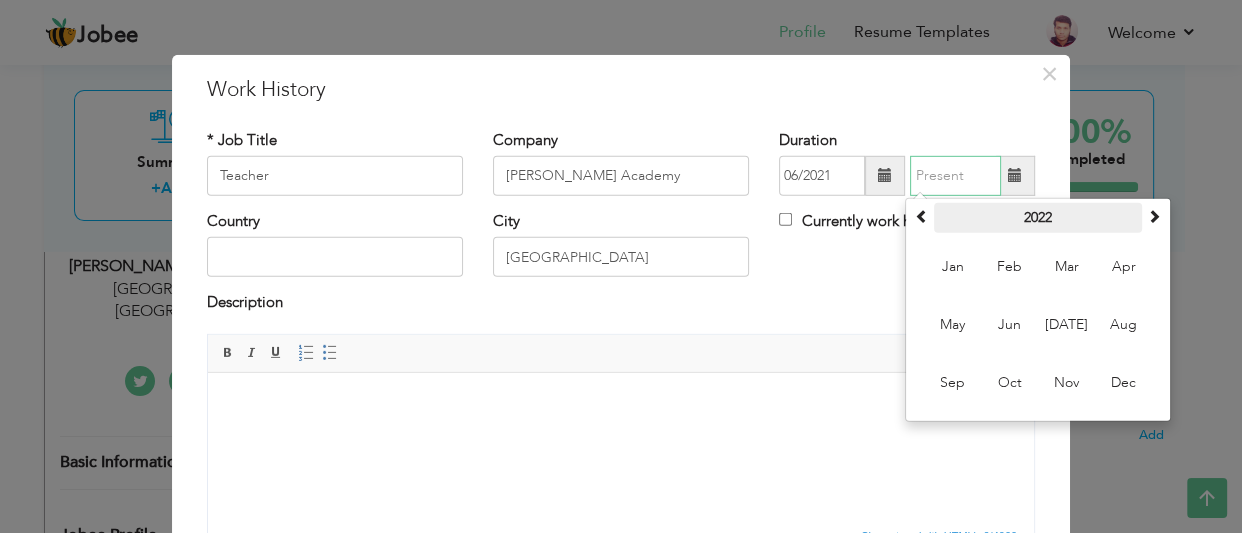 type on "02/2023" 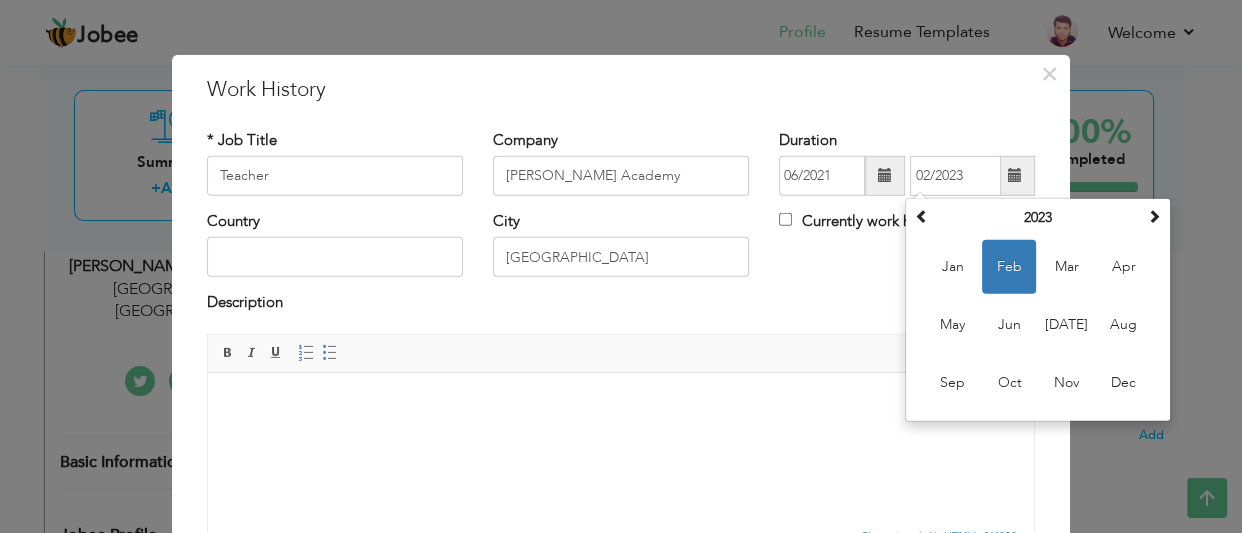 click on "Currently work here" at bounding box center [907, 231] 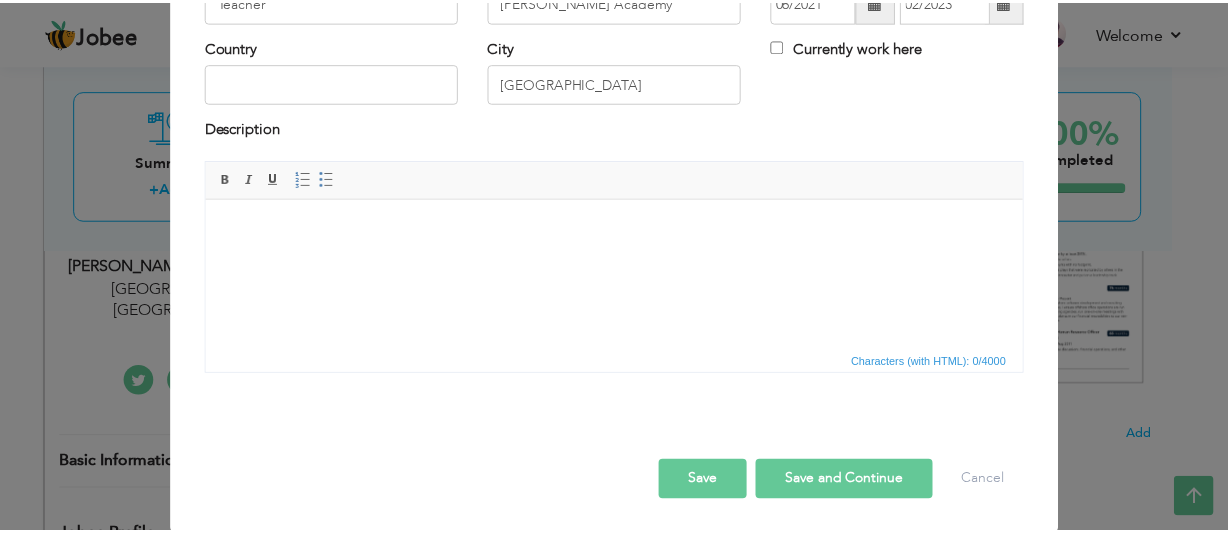 scroll, scrollTop: 177, scrollLeft: 0, axis: vertical 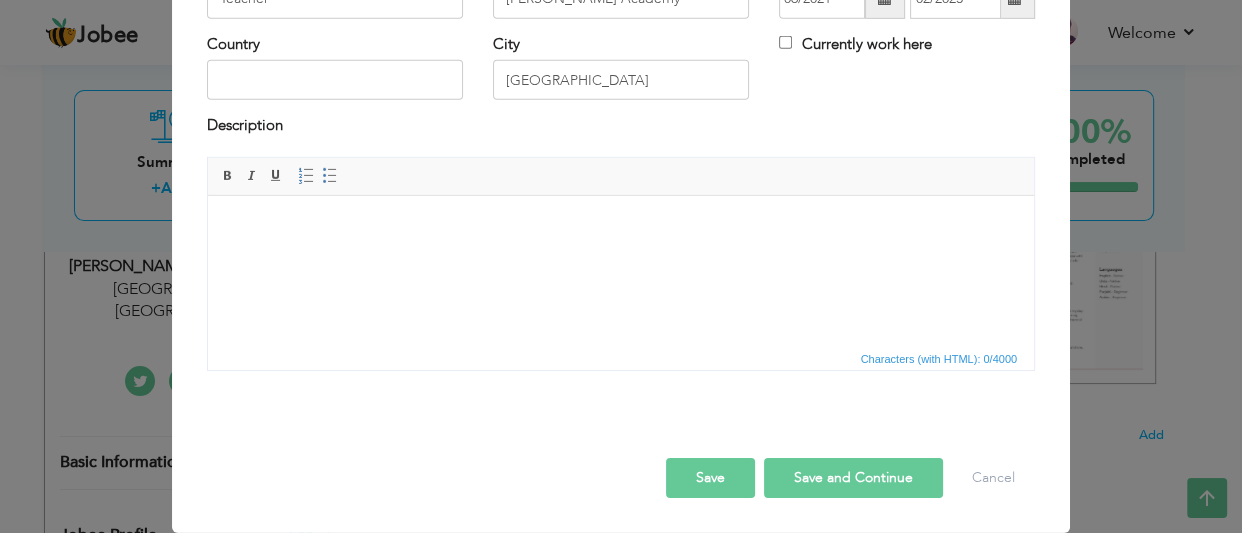 click on "Save" at bounding box center [710, 478] 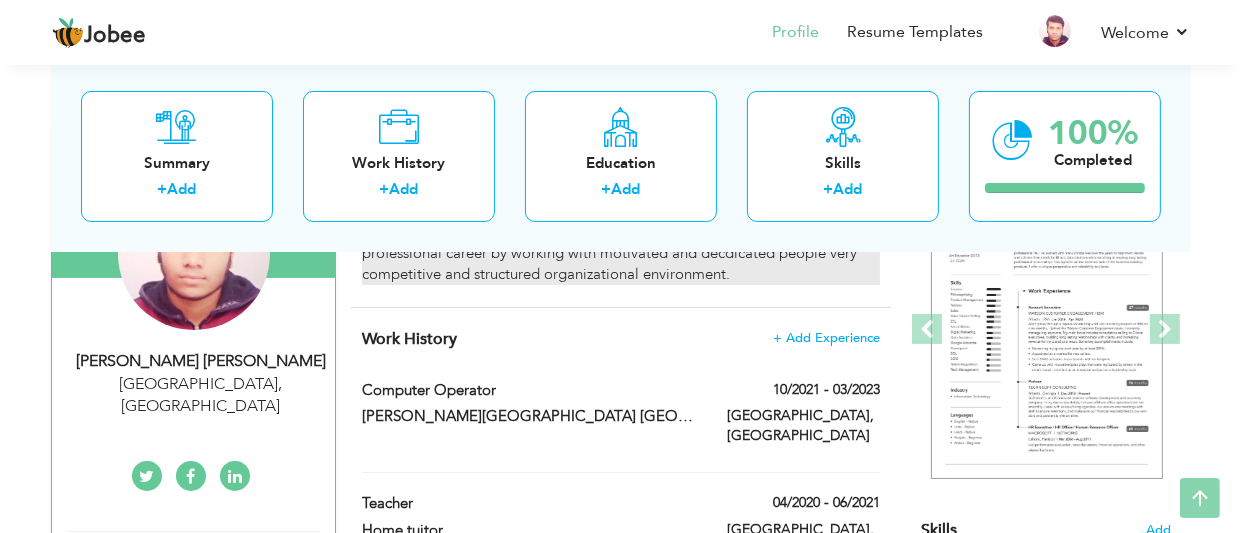 scroll, scrollTop: 254, scrollLeft: 0, axis: vertical 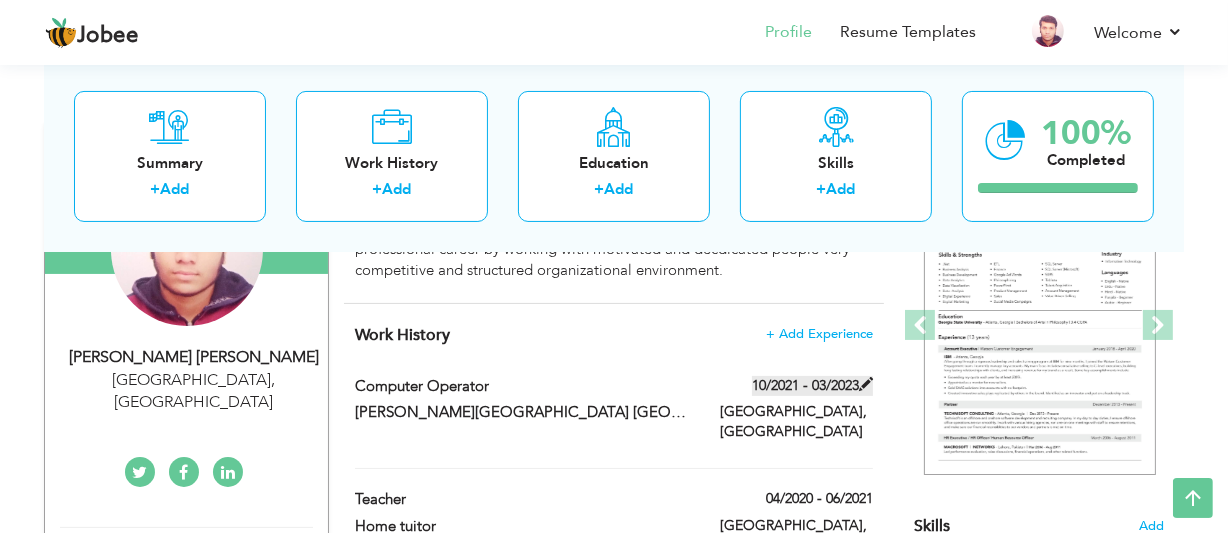 click on "10/2021 - 03/2023" at bounding box center [812, 386] 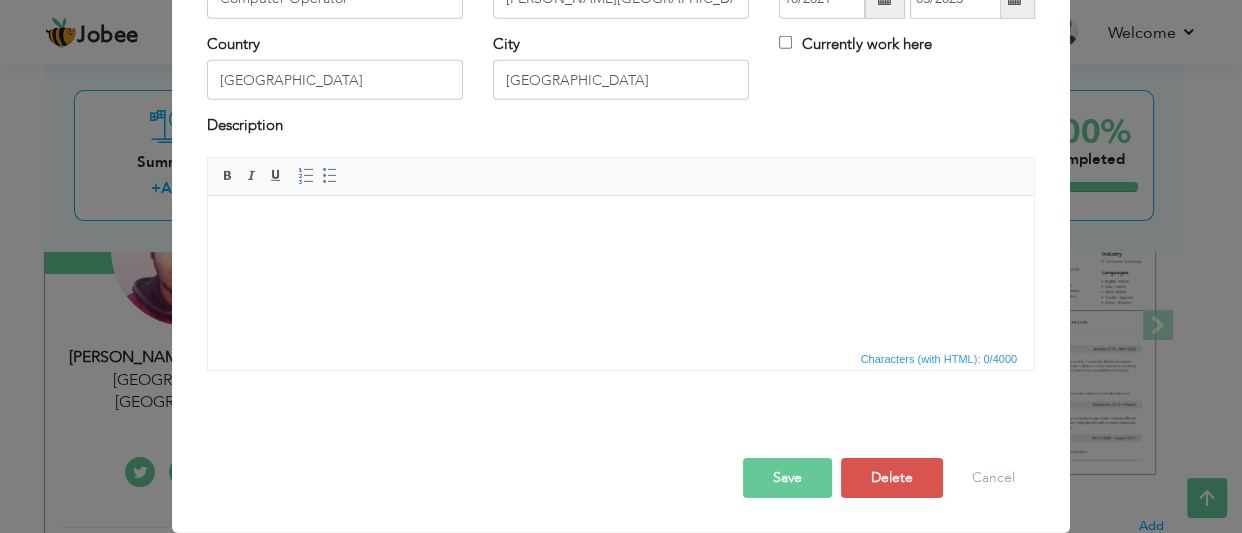 scroll, scrollTop: 0, scrollLeft: 0, axis: both 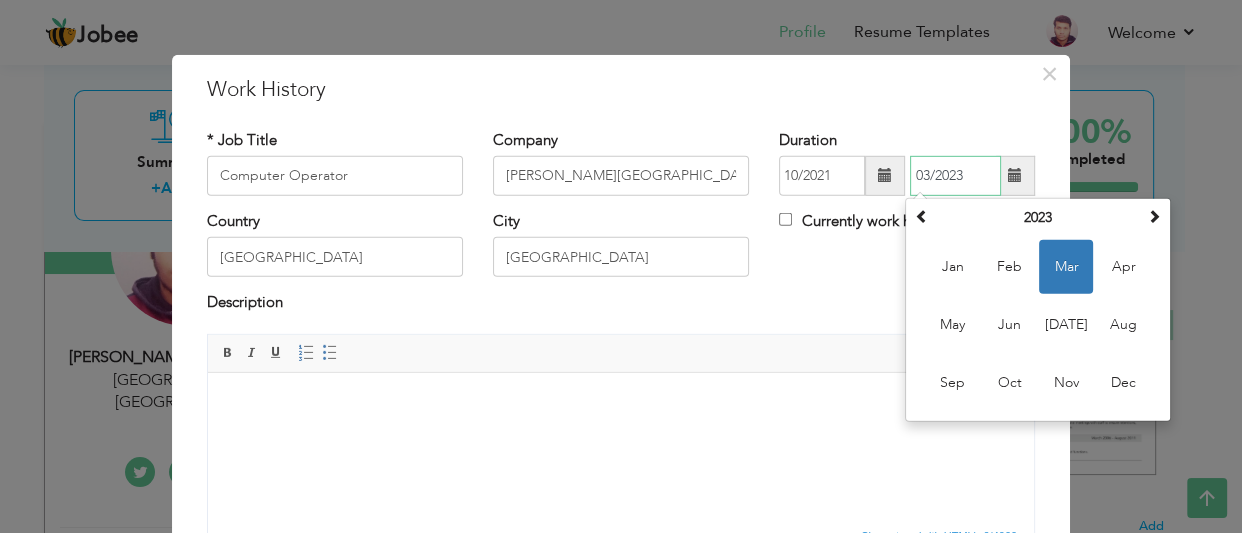 click on "03/2023" at bounding box center [955, 176] 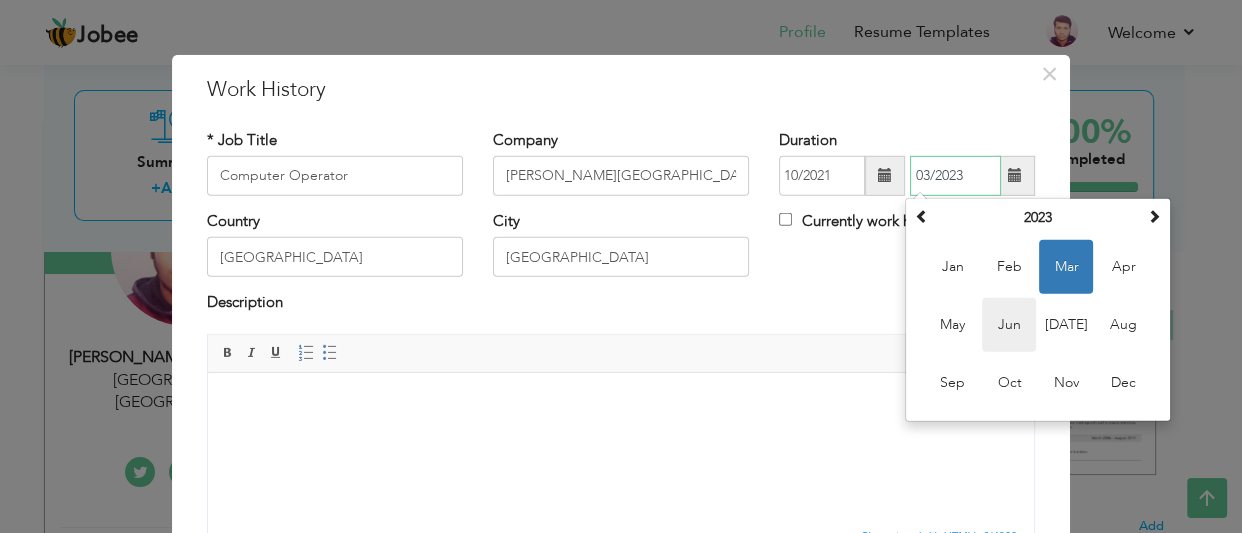 click on "Jun" at bounding box center (1009, 325) 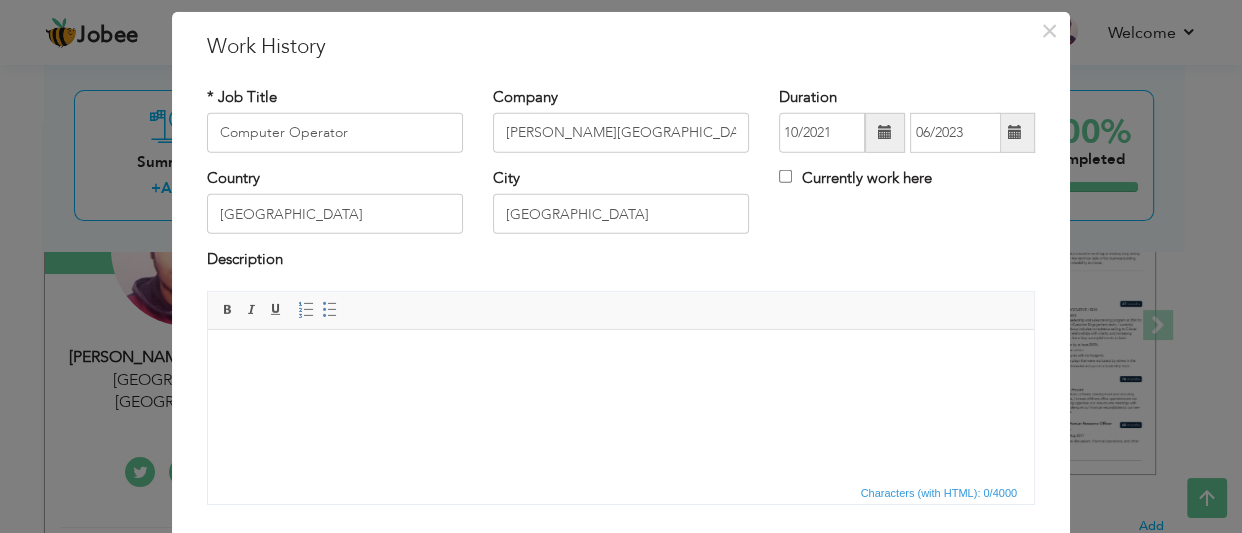 scroll, scrollTop: 0, scrollLeft: 0, axis: both 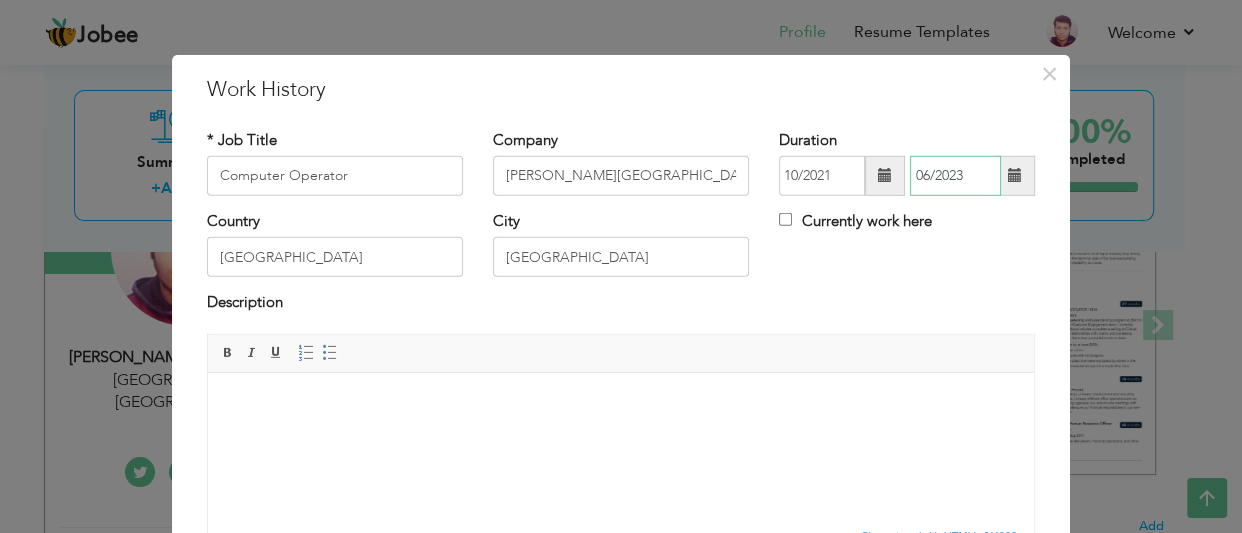 click on "06/2023" at bounding box center (955, 176) 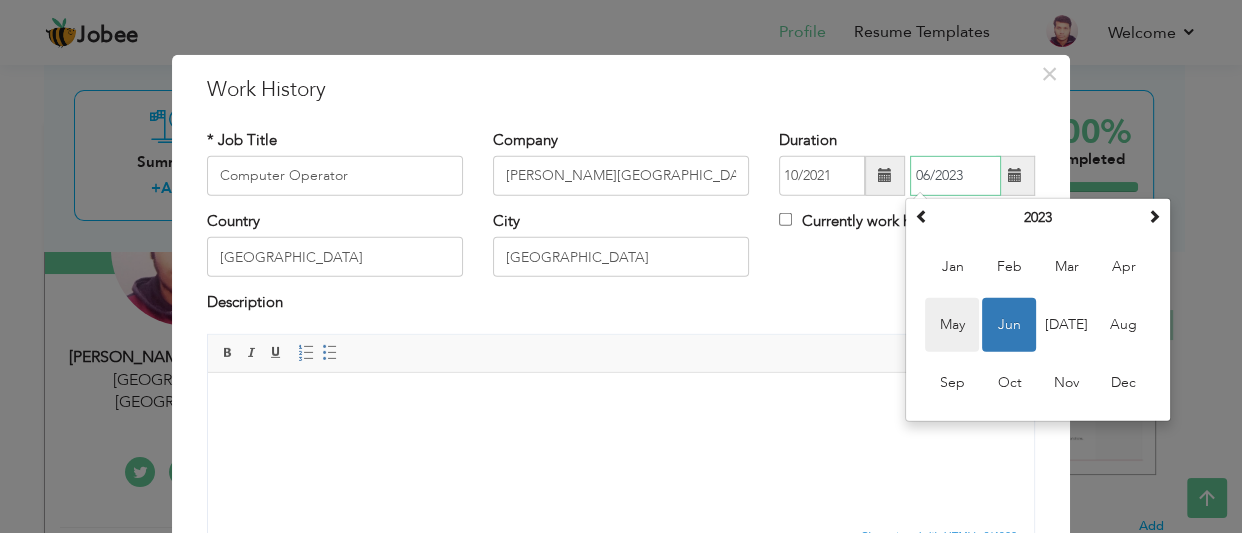 click on "May" at bounding box center [952, 325] 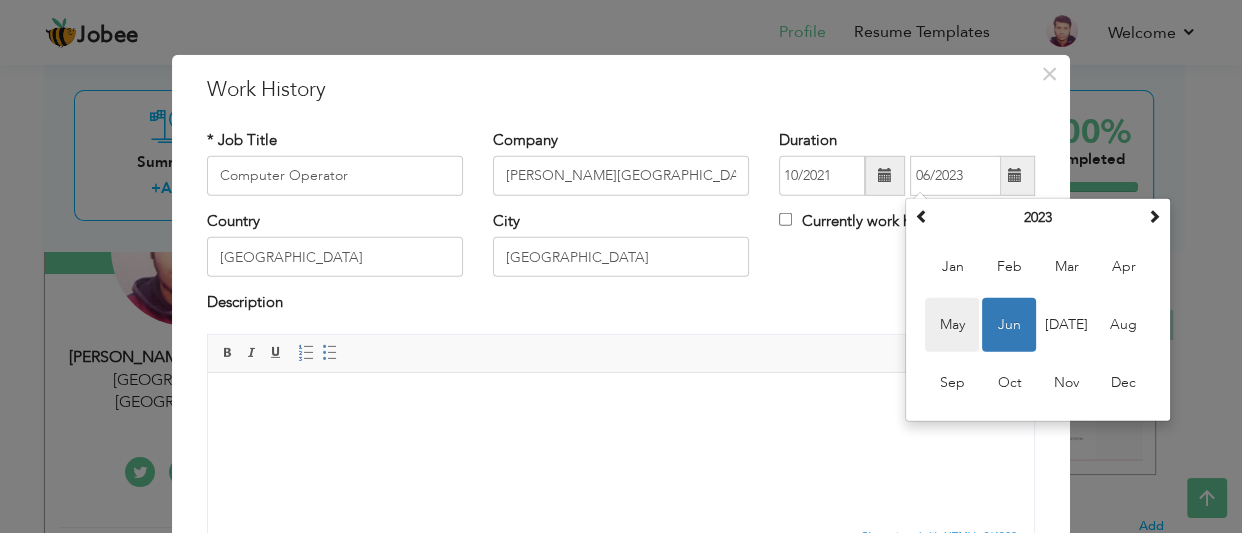 type on "05/2023" 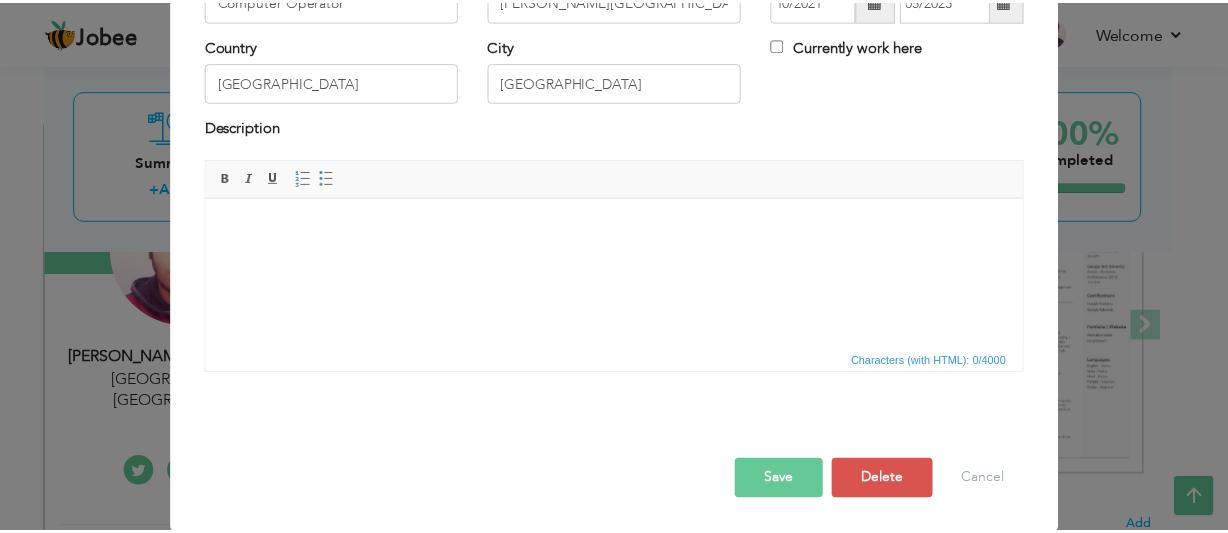 scroll, scrollTop: 177, scrollLeft: 0, axis: vertical 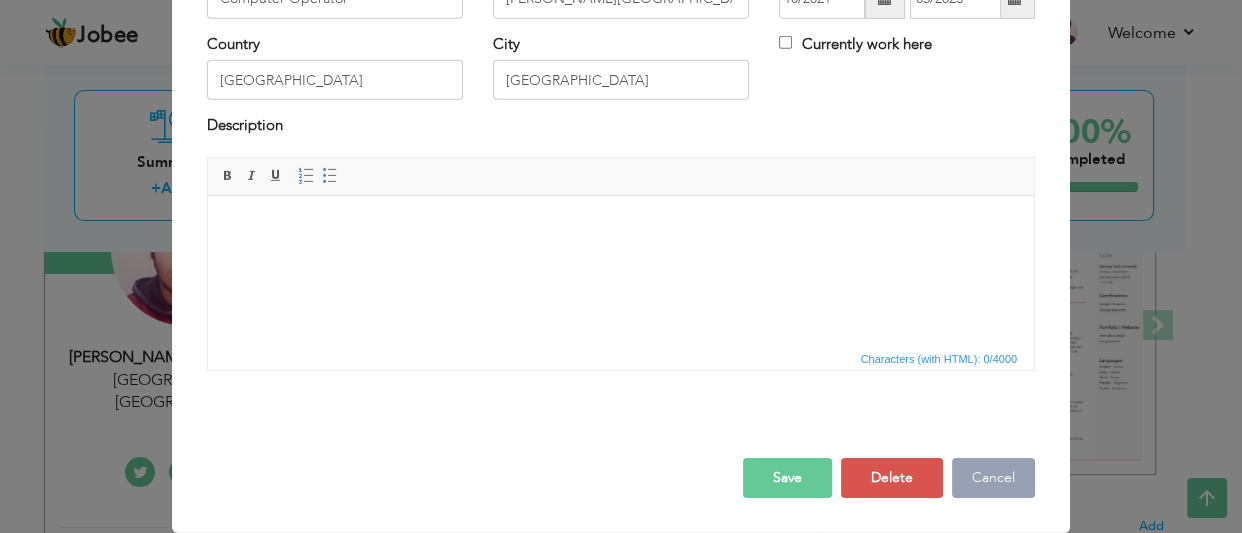 click on "Cancel" at bounding box center (993, 478) 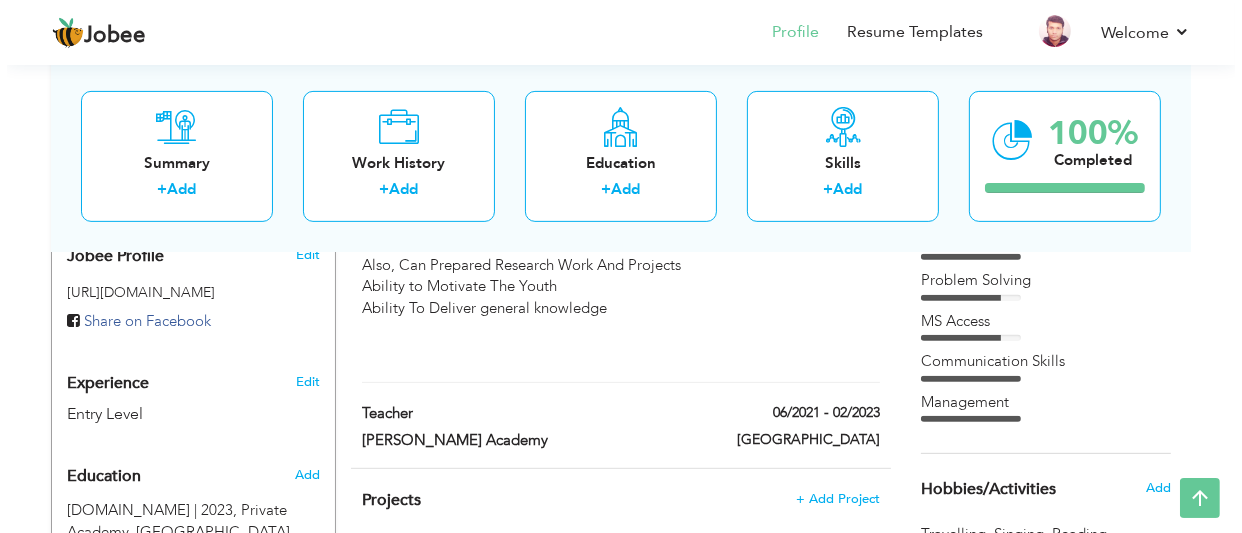 scroll, scrollTop: 650, scrollLeft: 0, axis: vertical 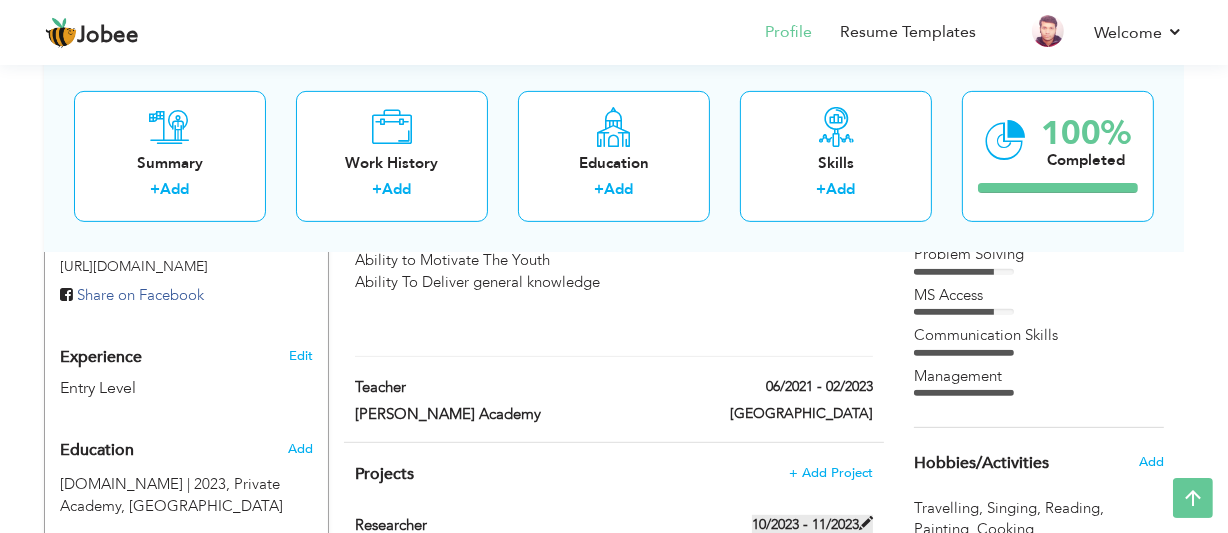 click at bounding box center [866, 523] 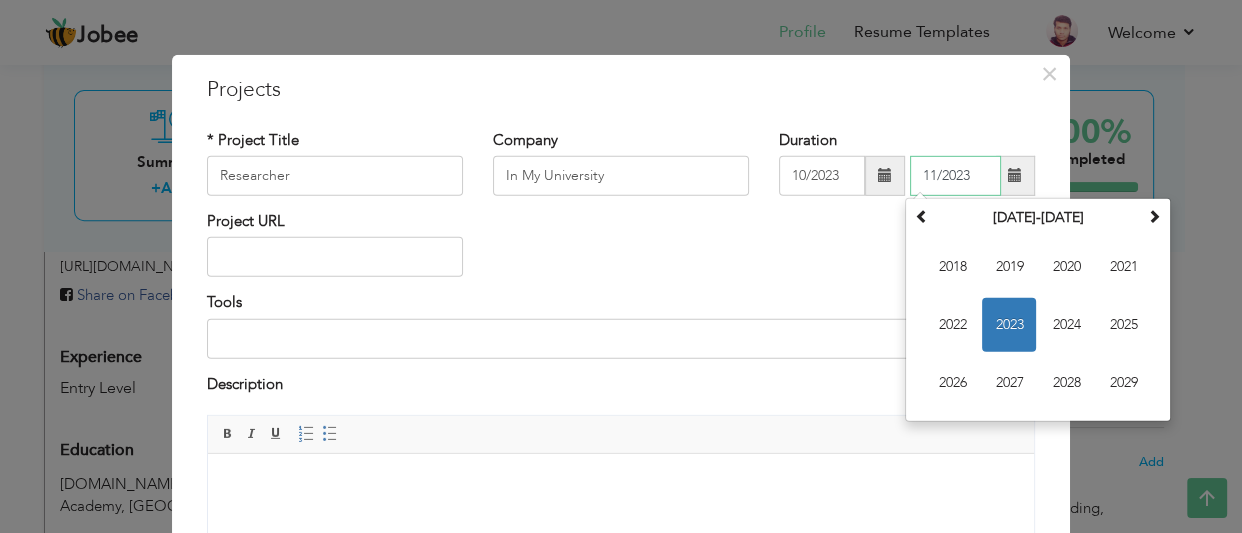 click on "11/2023" at bounding box center (955, 176) 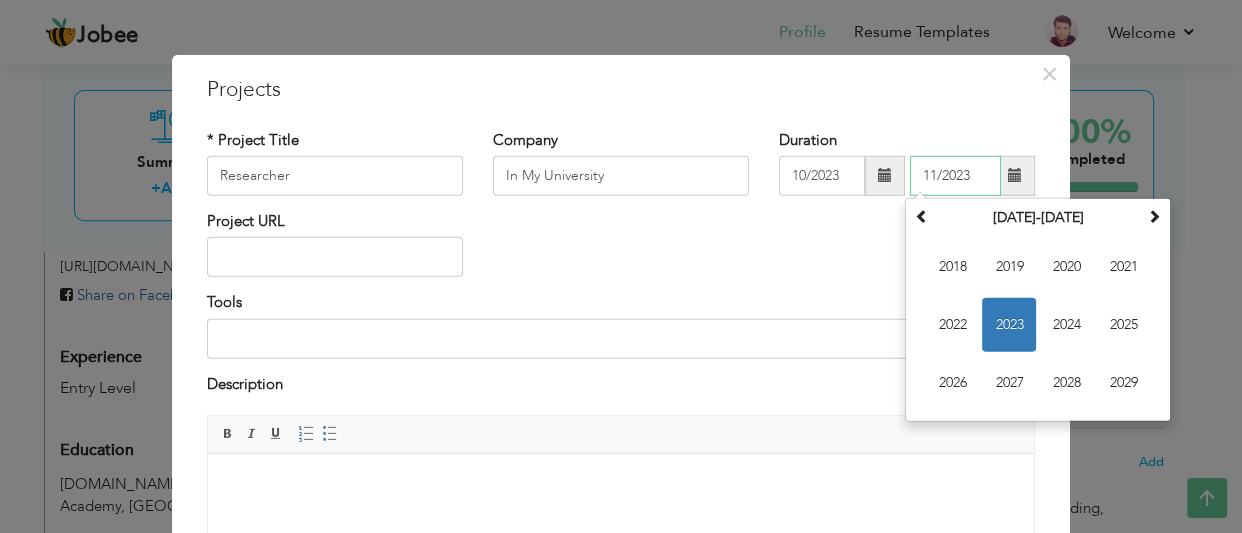click on "2023" at bounding box center [1009, 325] 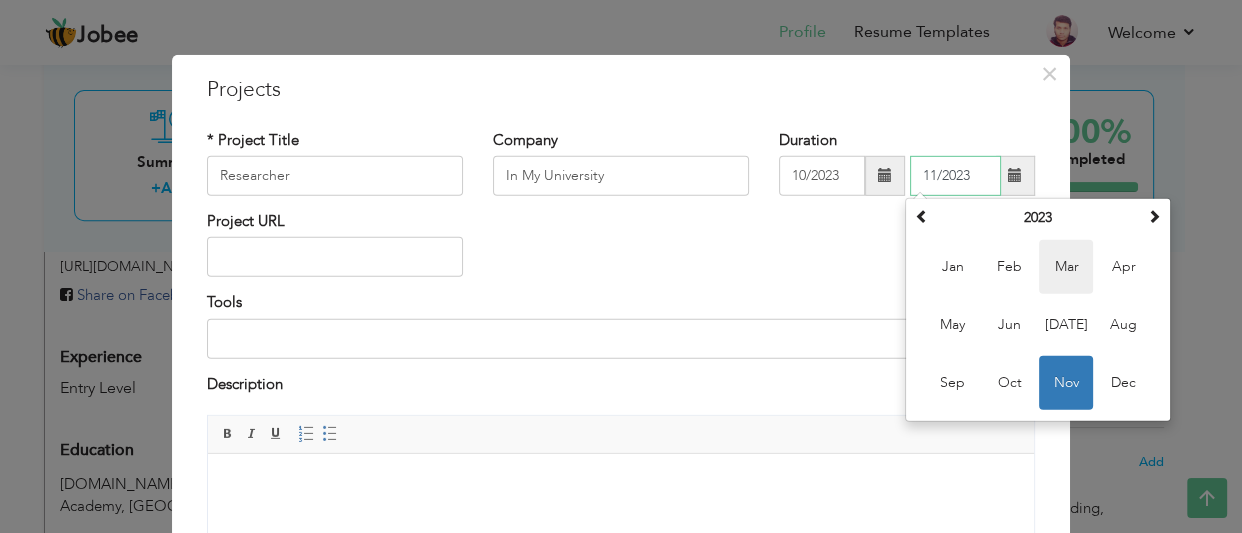 click on "Mar" at bounding box center [1066, 267] 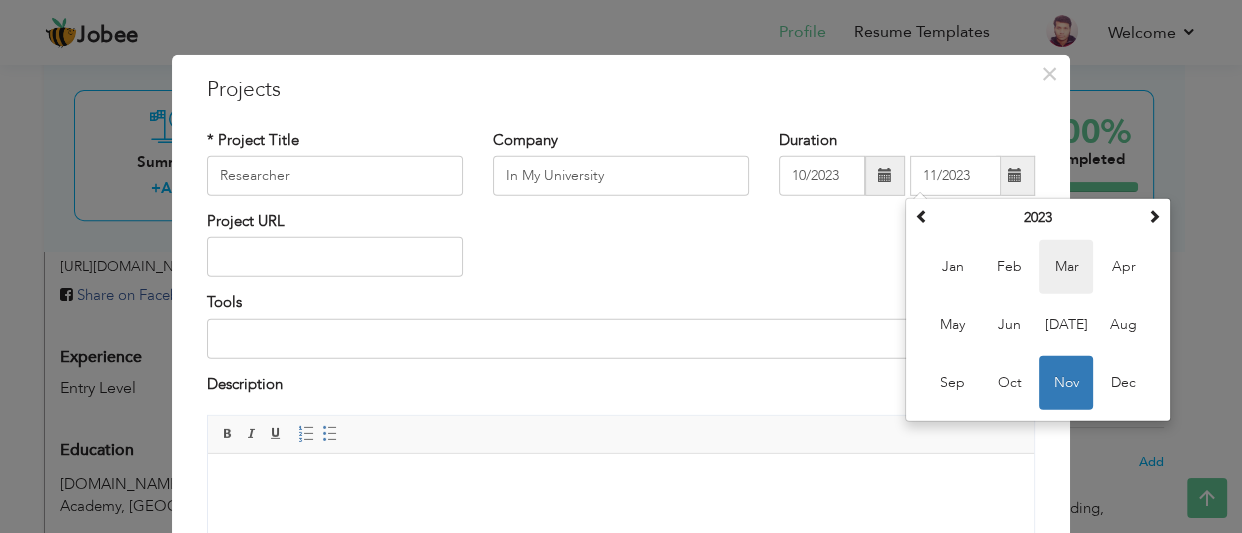 type on "03/2023" 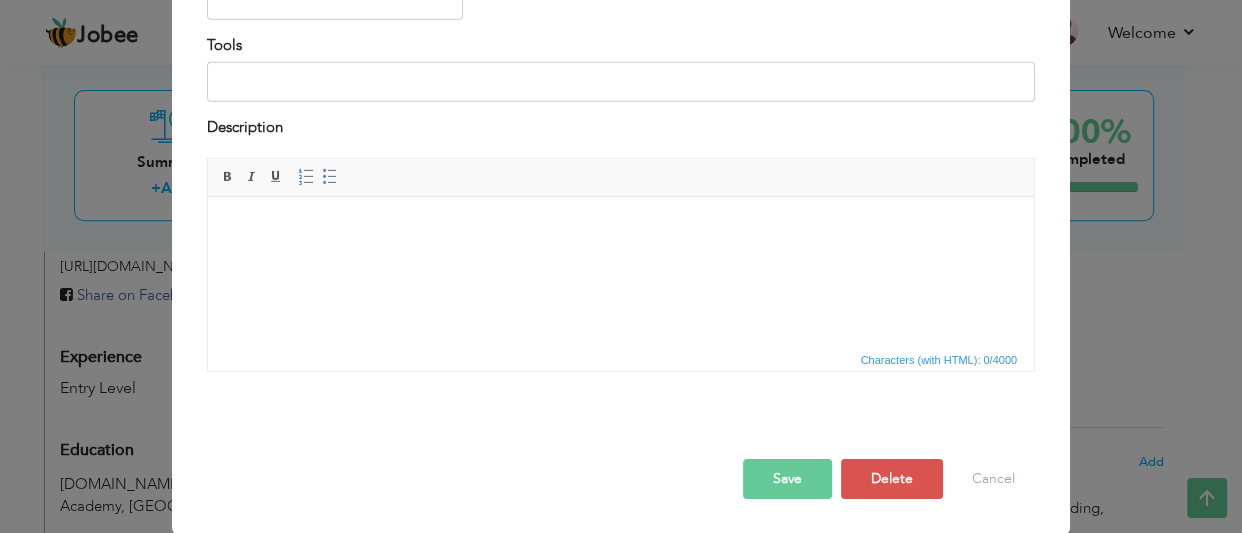 scroll, scrollTop: 258, scrollLeft: 0, axis: vertical 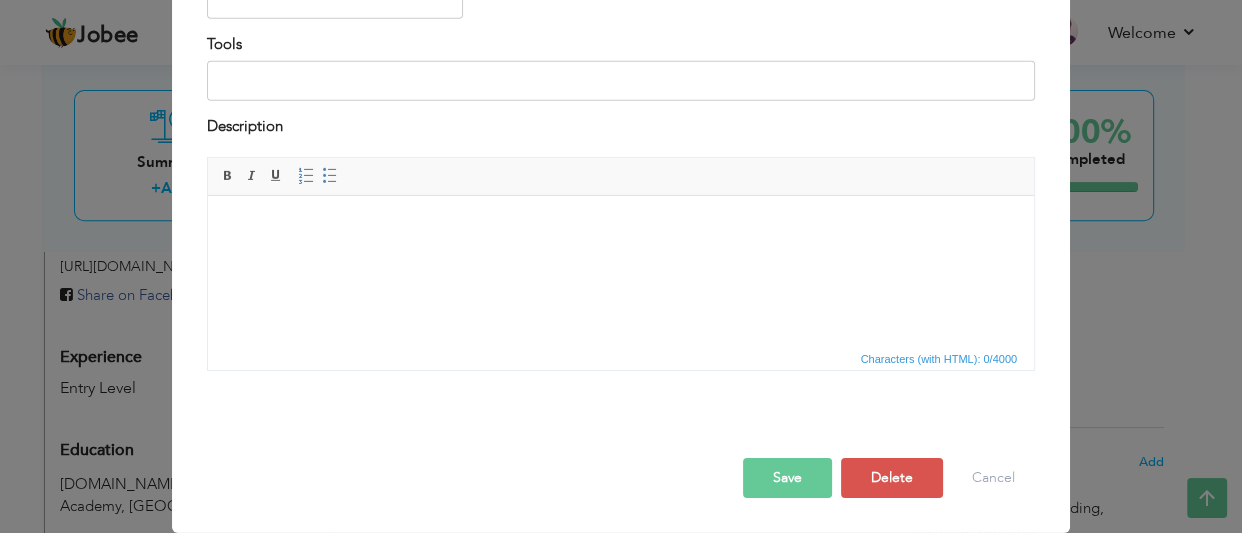 click on "Save" at bounding box center (787, 478) 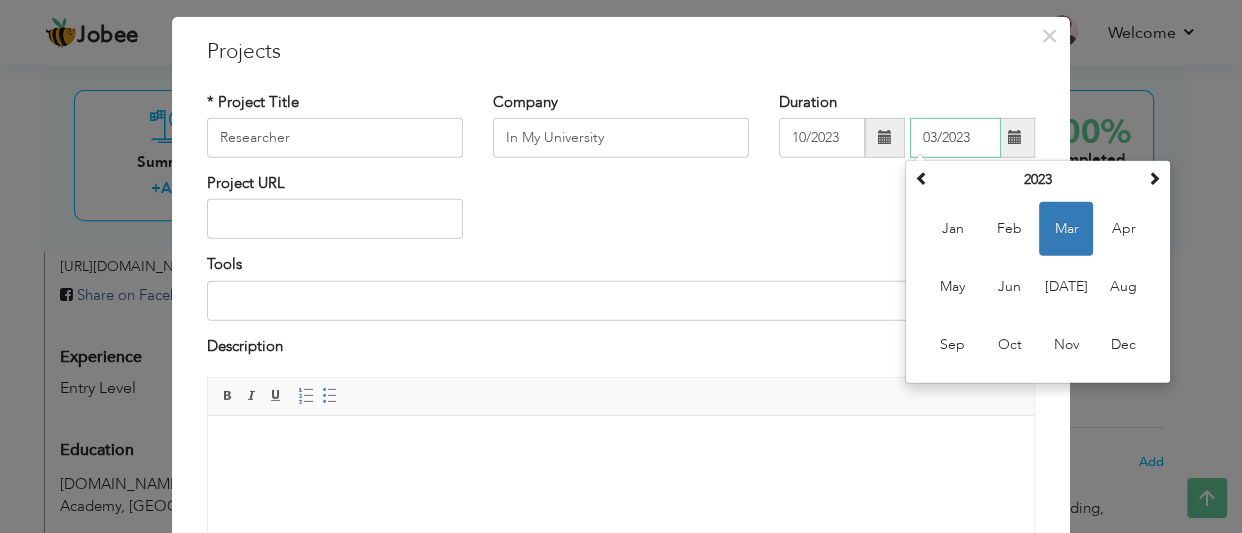 scroll, scrollTop: 63, scrollLeft: 0, axis: vertical 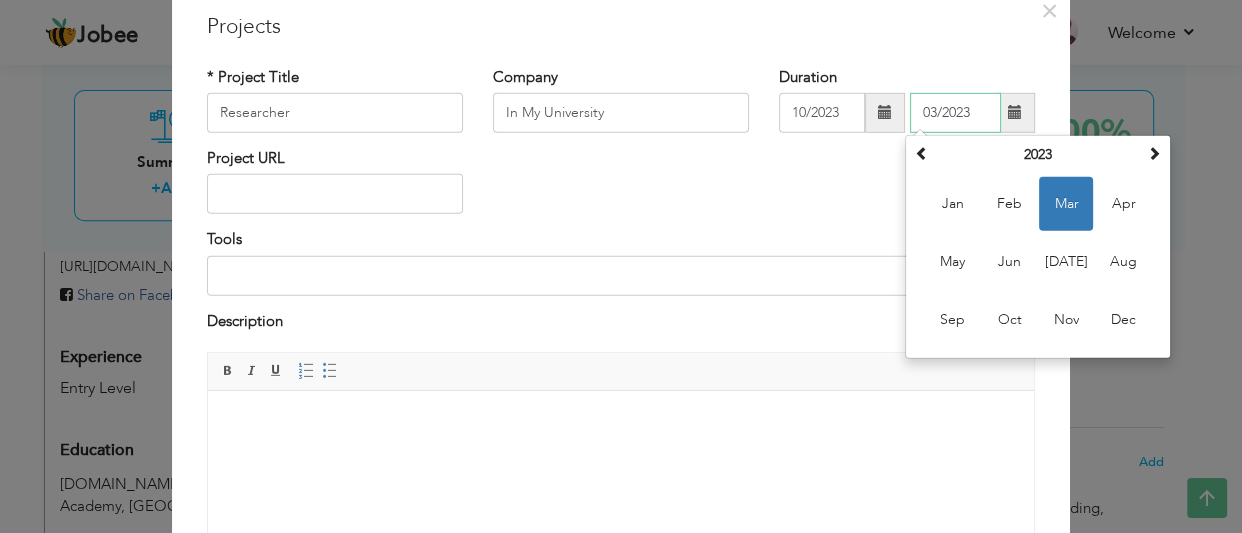 click on "Mar" at bounding box center [1066, 204] 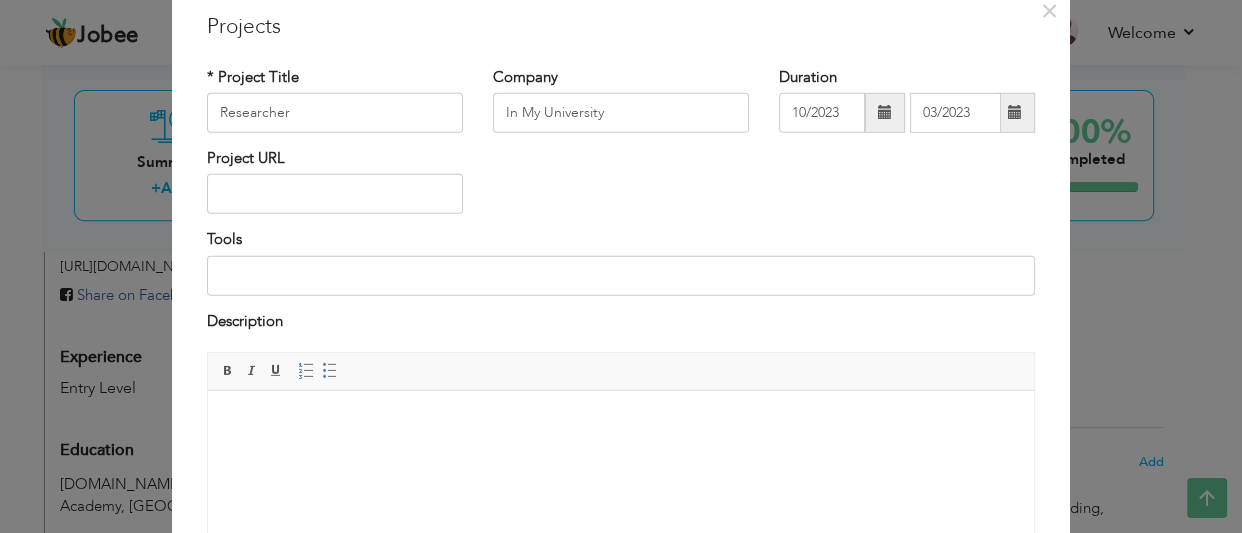 click at bounding box center (885, 113) 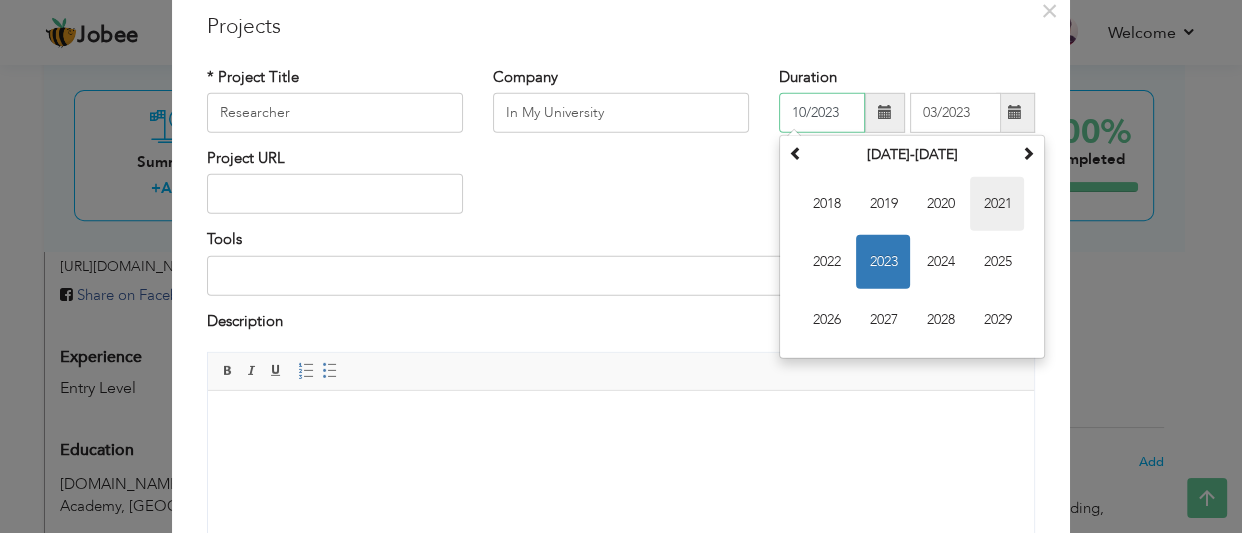 click on "2021" at bounding box center [997, 204] 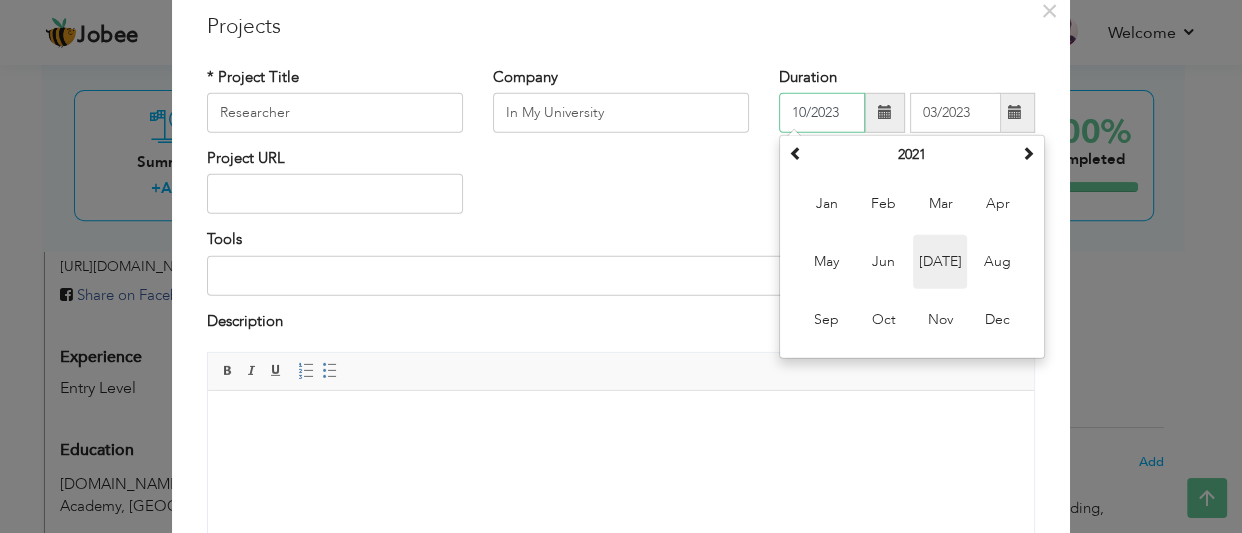 click on "[DATE]" at bounding box center (940, 262) 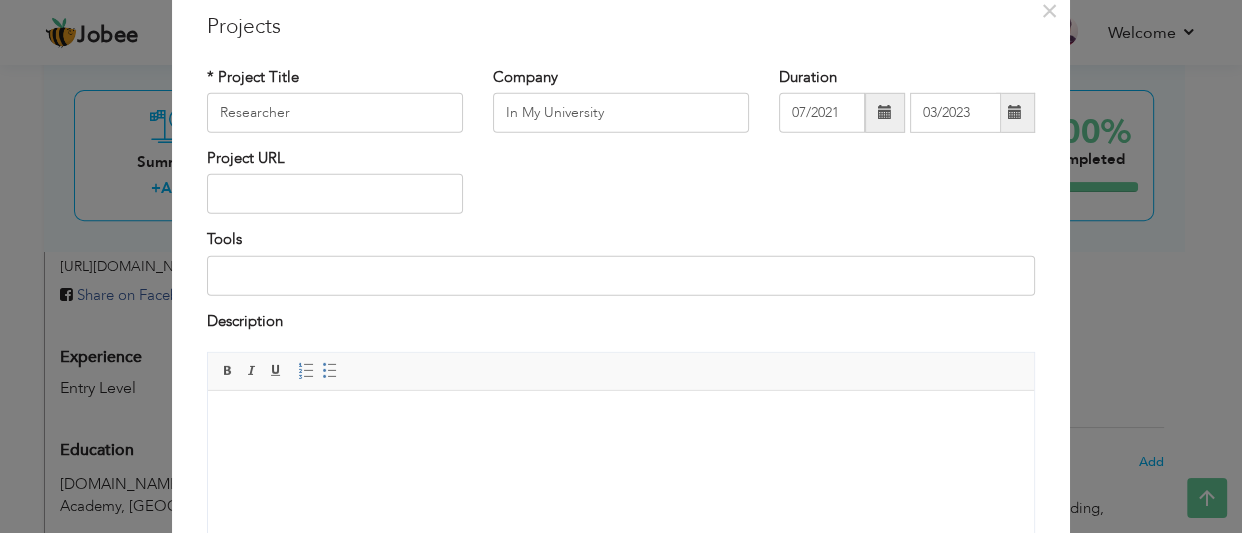 click at bounding box center [885, 113] 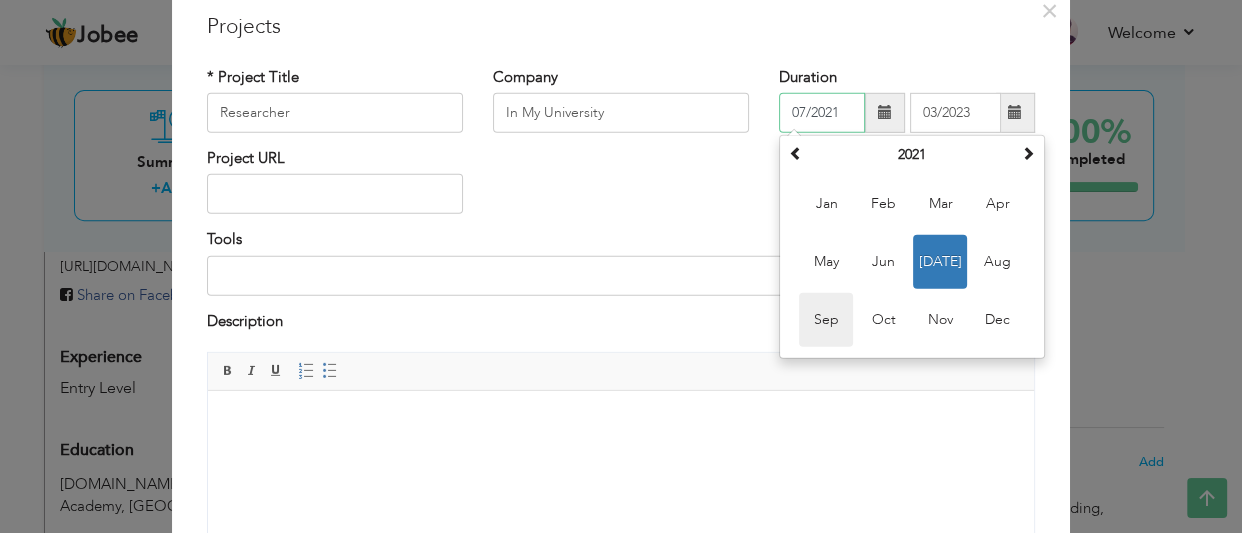 click on "Sep" at bounding box center (826, 320) 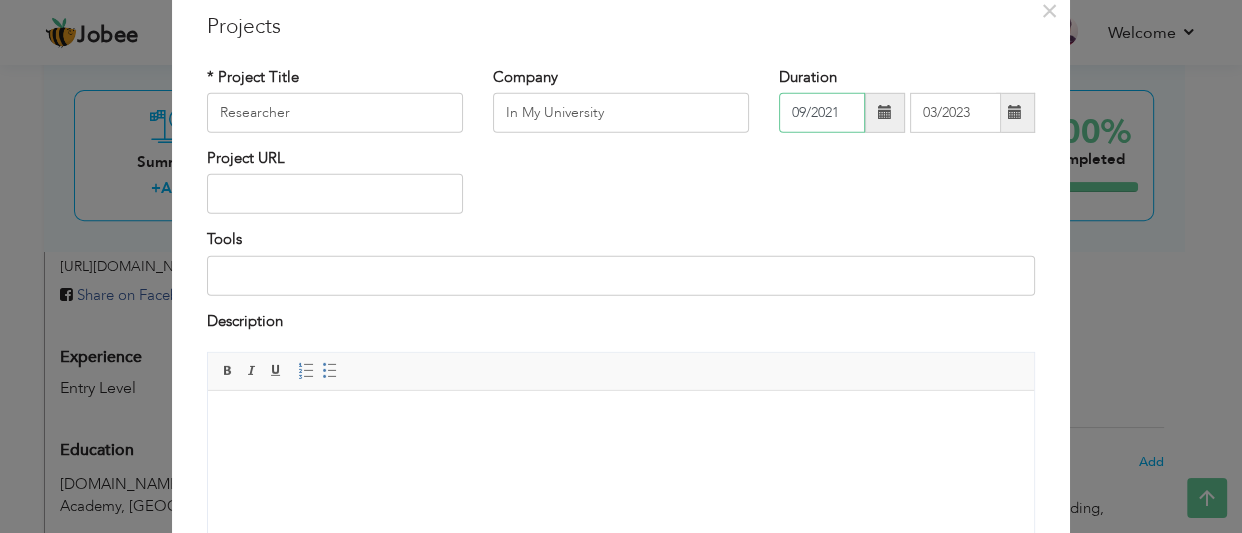 click on "09/2021" at bounding box center [822, 113] 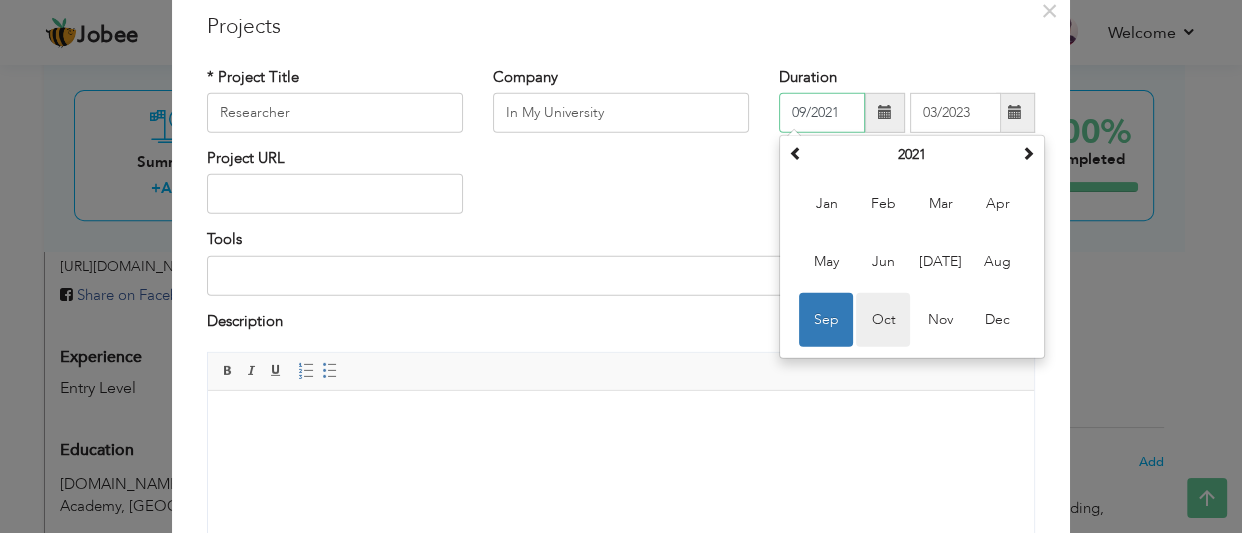 click on "Oct" at bounding box center [883, 320] 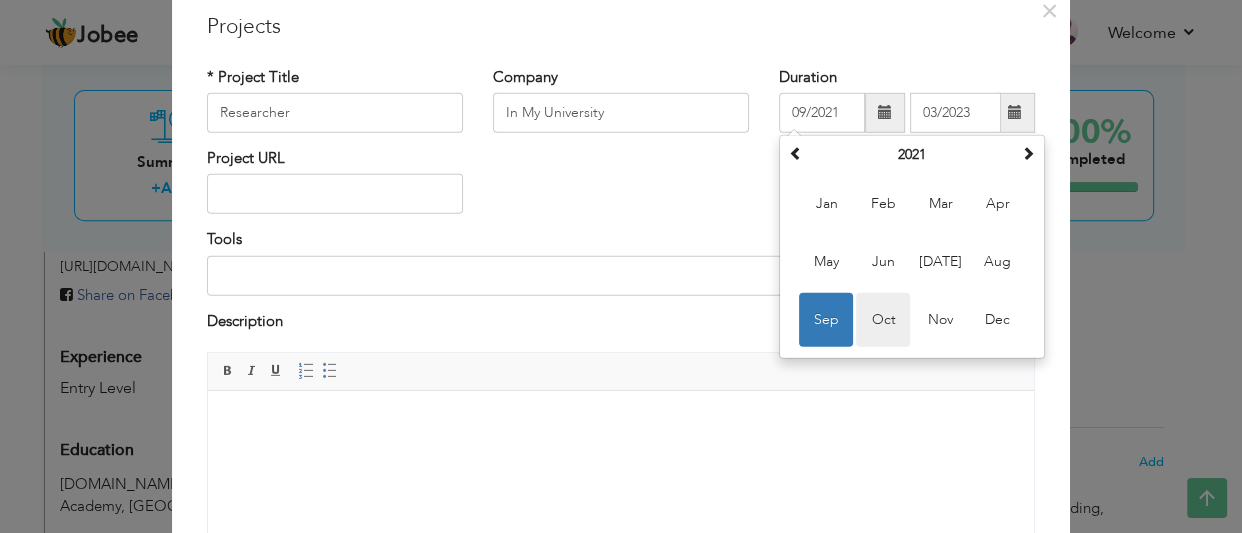 type on "10/2021" 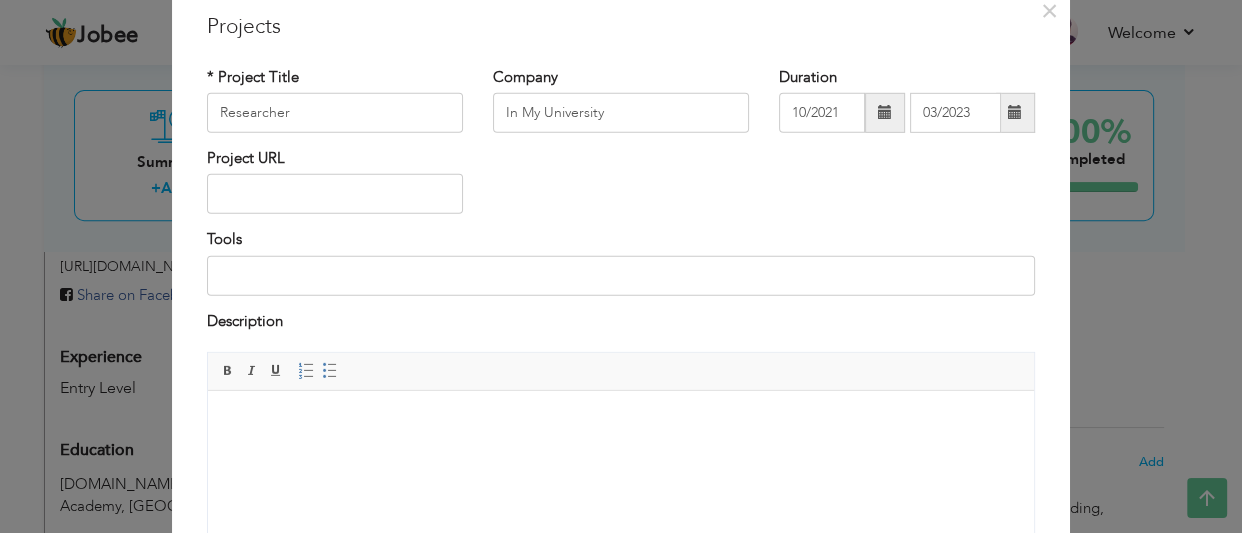 click at bounding box center (621, 421) 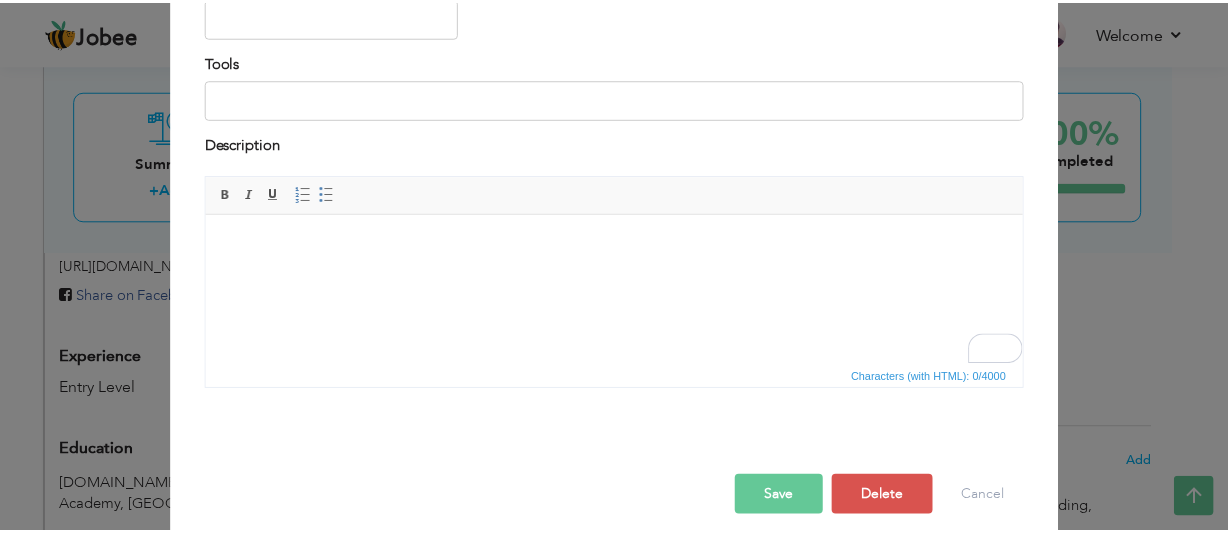 scroll, scrollTop: 247, scrollLeft: 0, axis: vertical 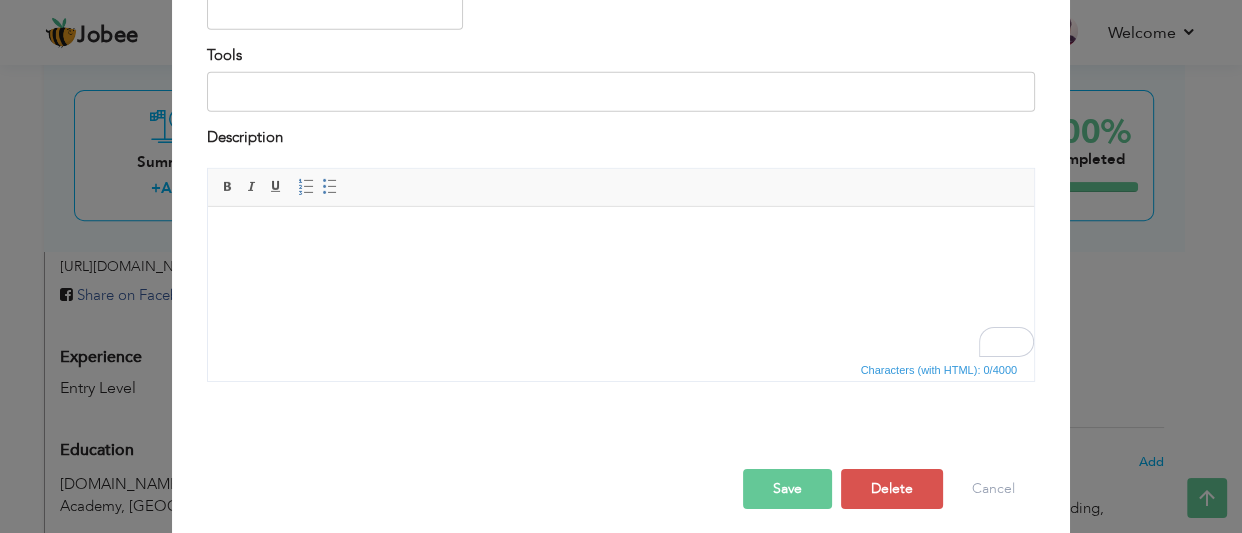 click on "Save" at bounding box center [787, 489] 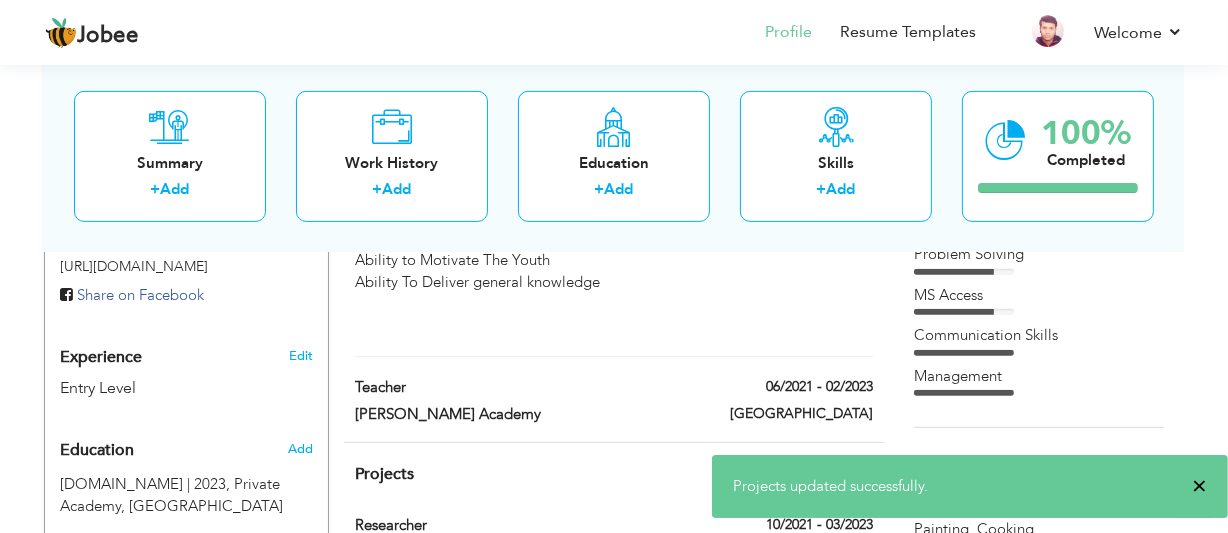 click on "×" at bounding box center [1199, 486] 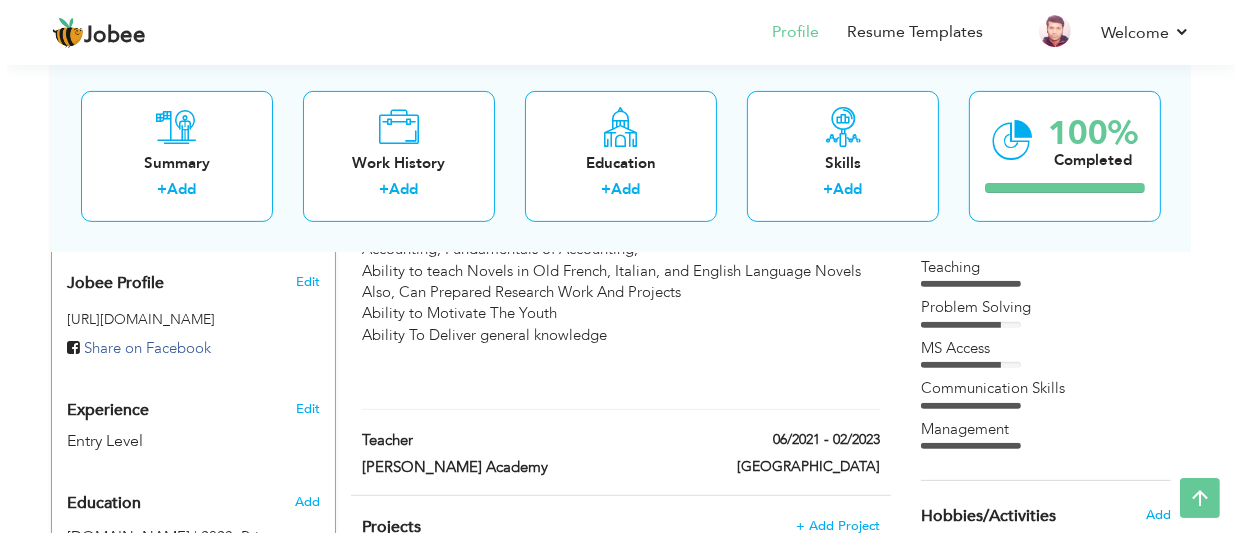 scroll, scrollTop: 600, scrollLeft: 0, axis: vertical 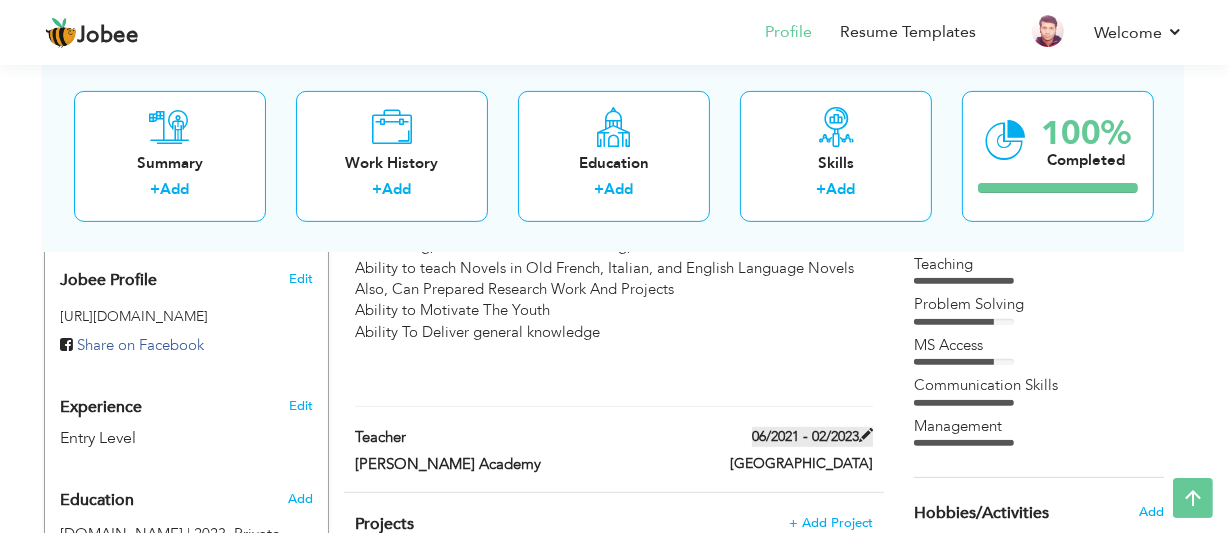 click on "06/2021 - 02/2023" at bounding box center [812, 437] 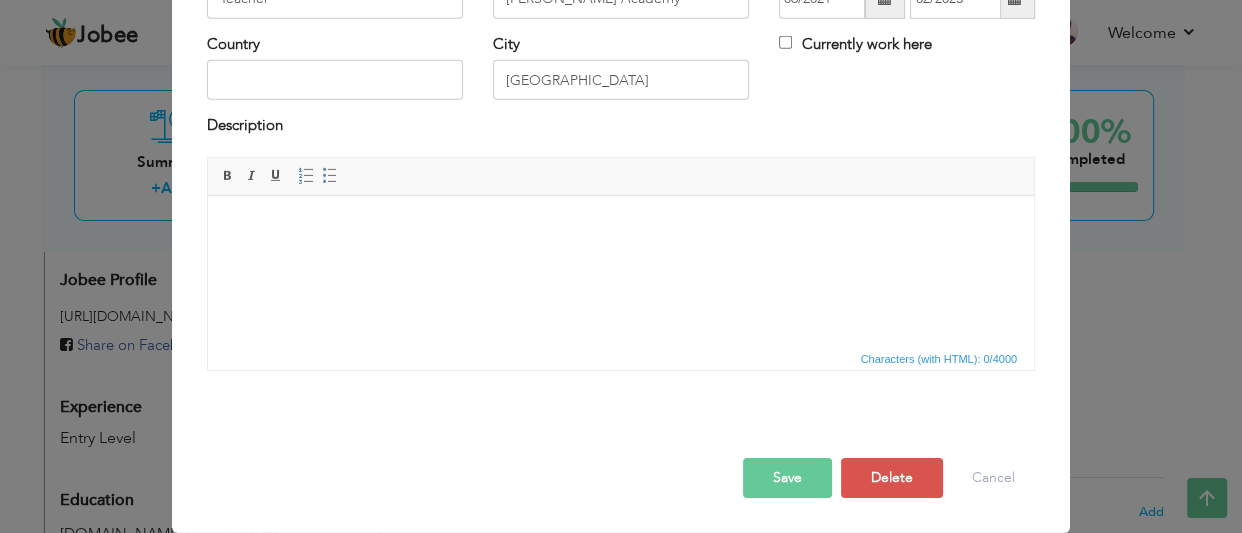scroll, scrollTop: 0, scrollLeft: 0, axis: both 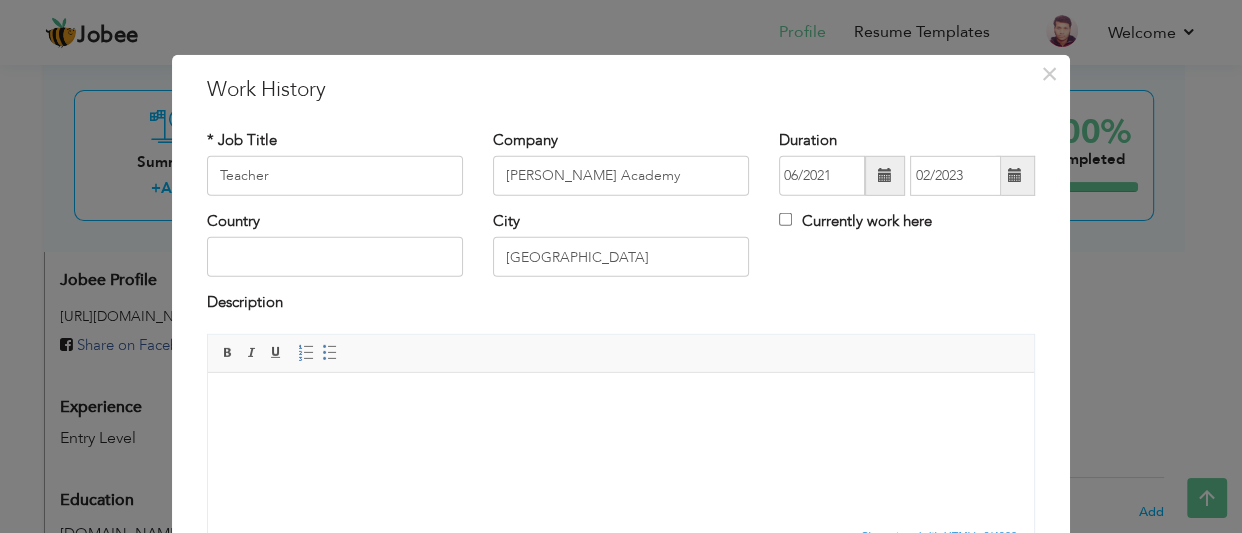 click at bounding box center [885, 175] 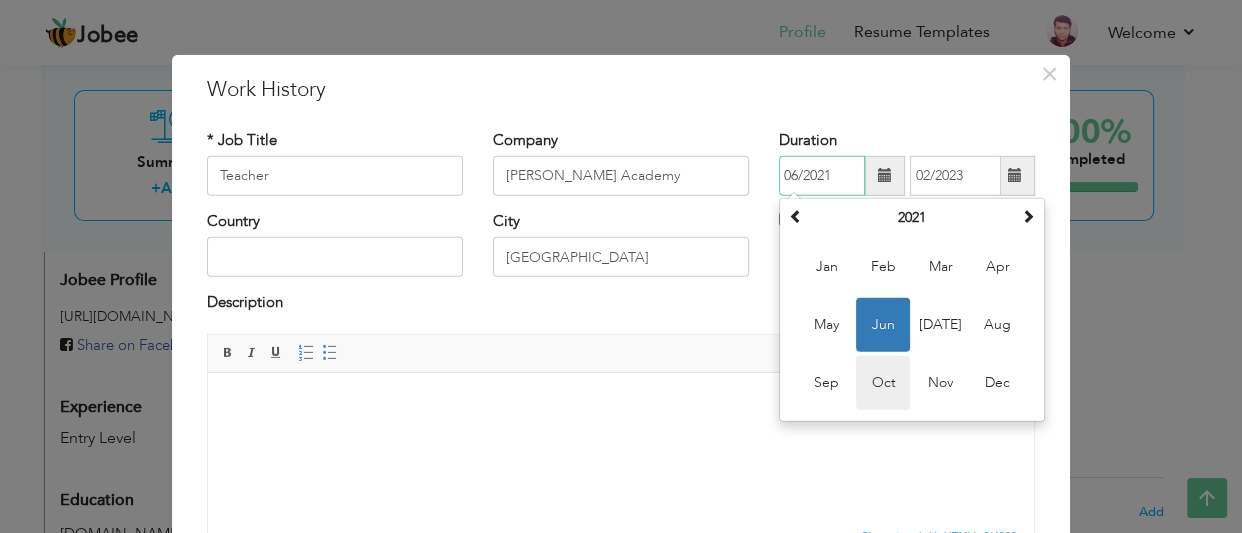 click on "Oct" at bounding box center (883, 383) 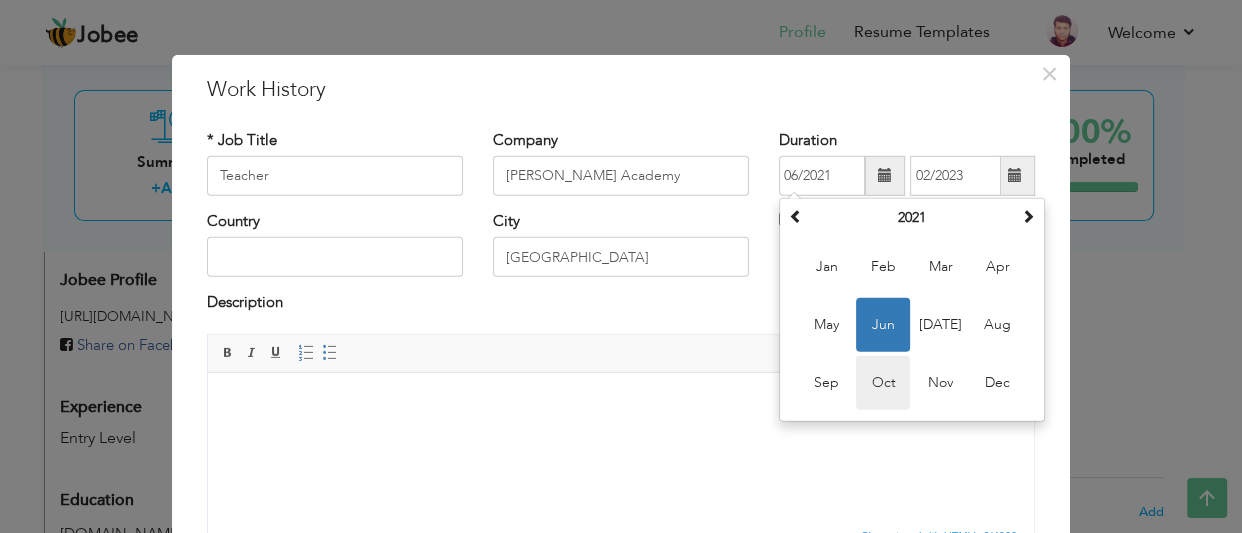 type on "10/2021" 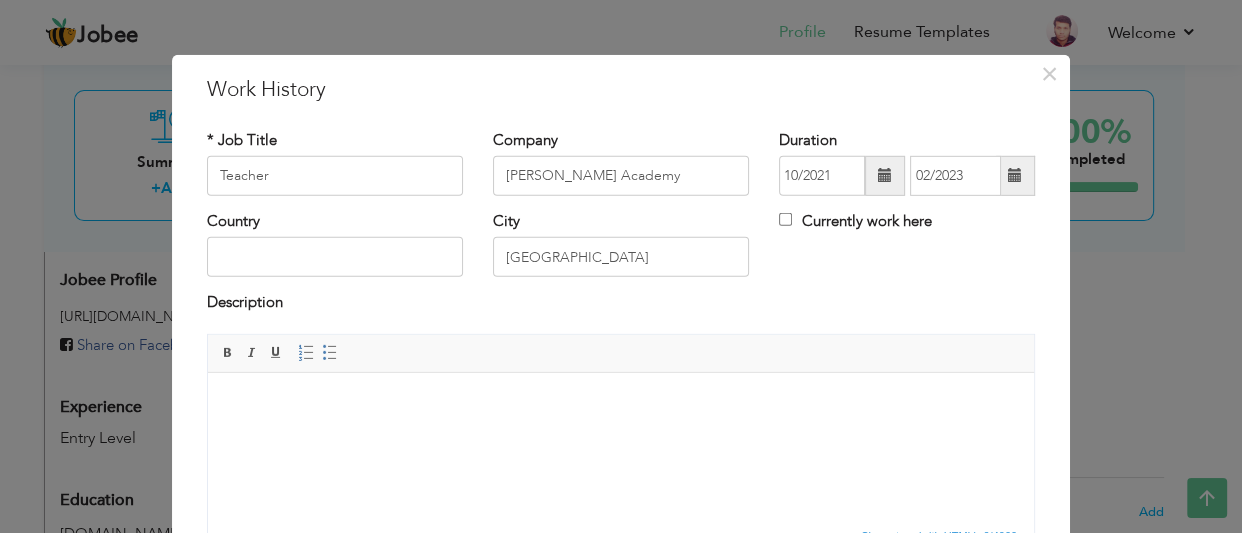 click at bounding box center [1015, 176] 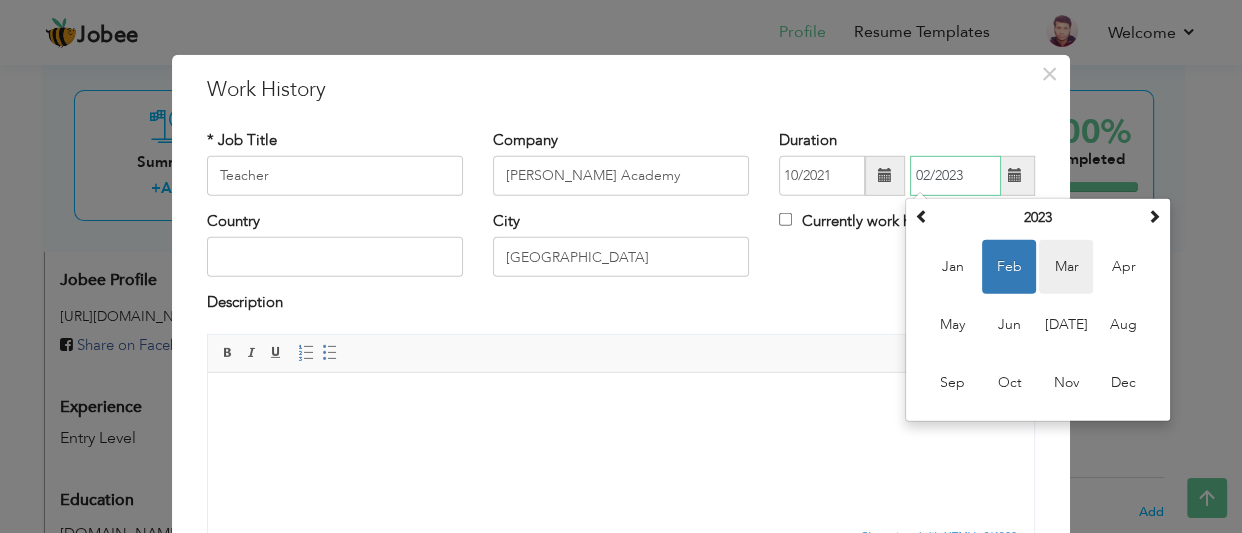click on "Mar" at bounding box center (1066, 267) 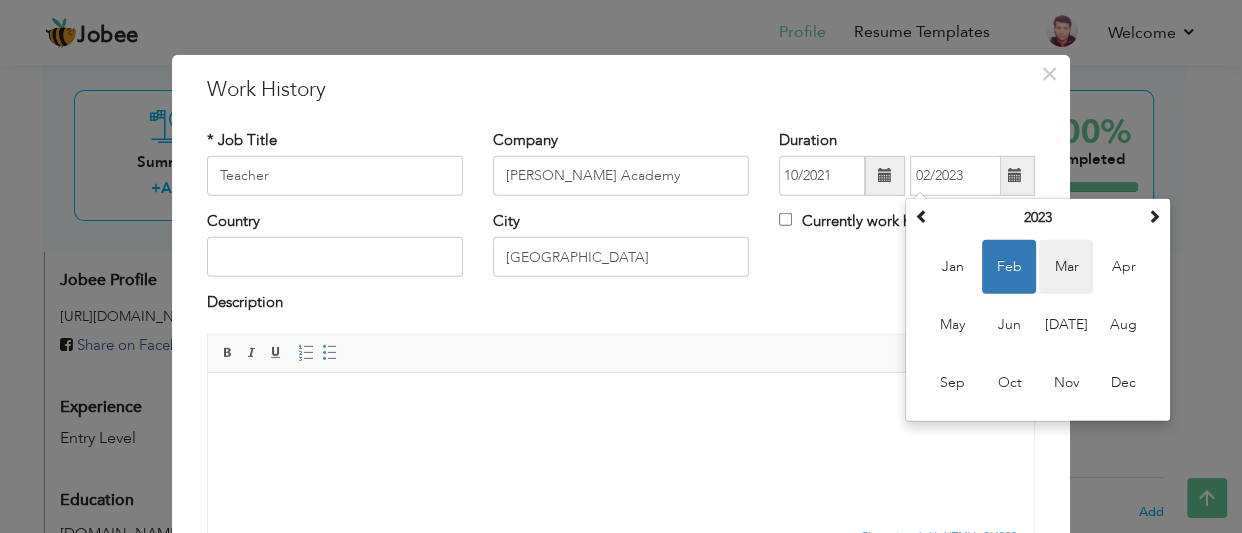 type on "03/2023" 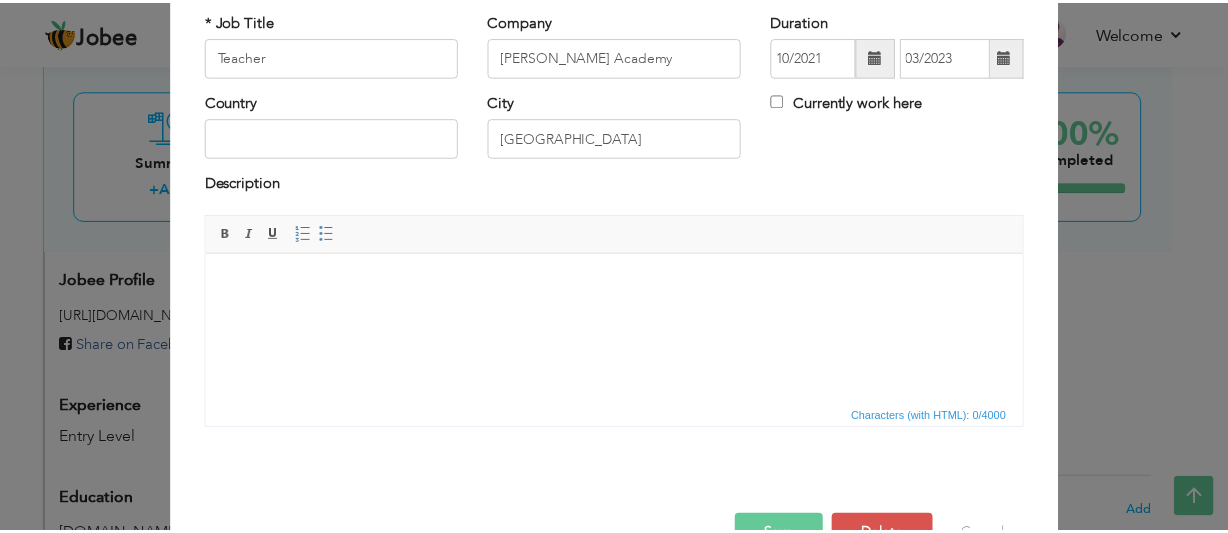 scroll, scrollTop: 177, scrollLeft: 0, axis: vertical 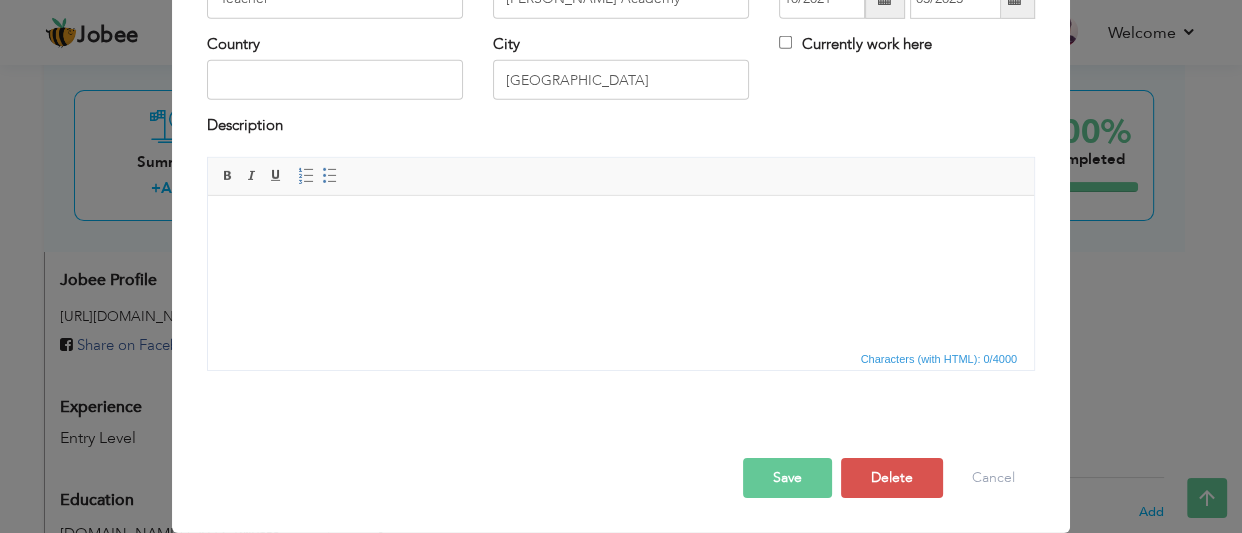 click on "Save" at bounding box center [787, 478] 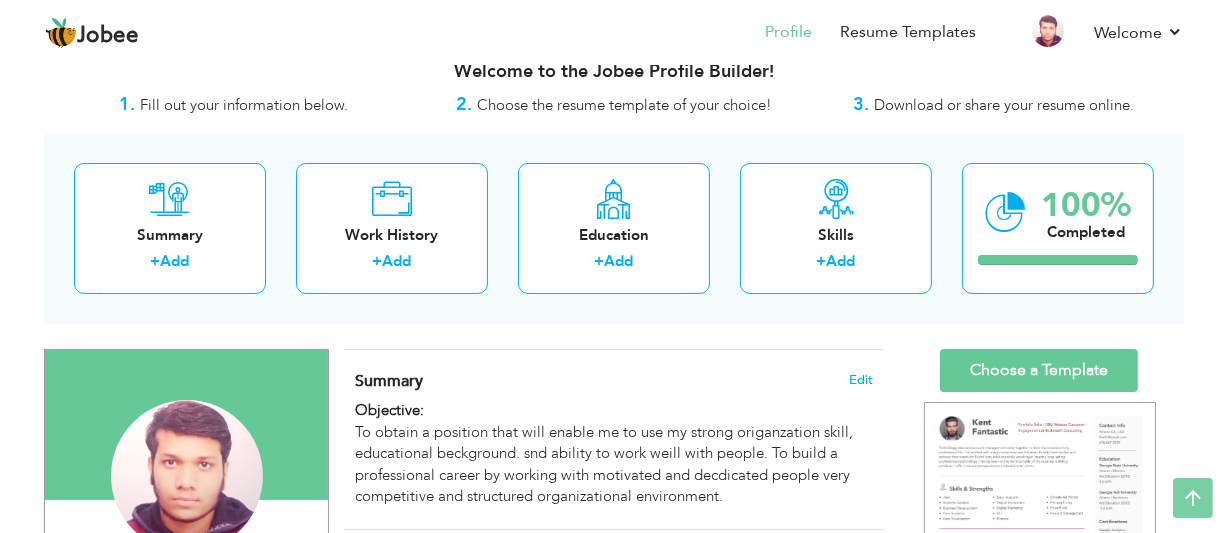 scroll, scrollTop: 0, scrollLeft: 0, axis: both 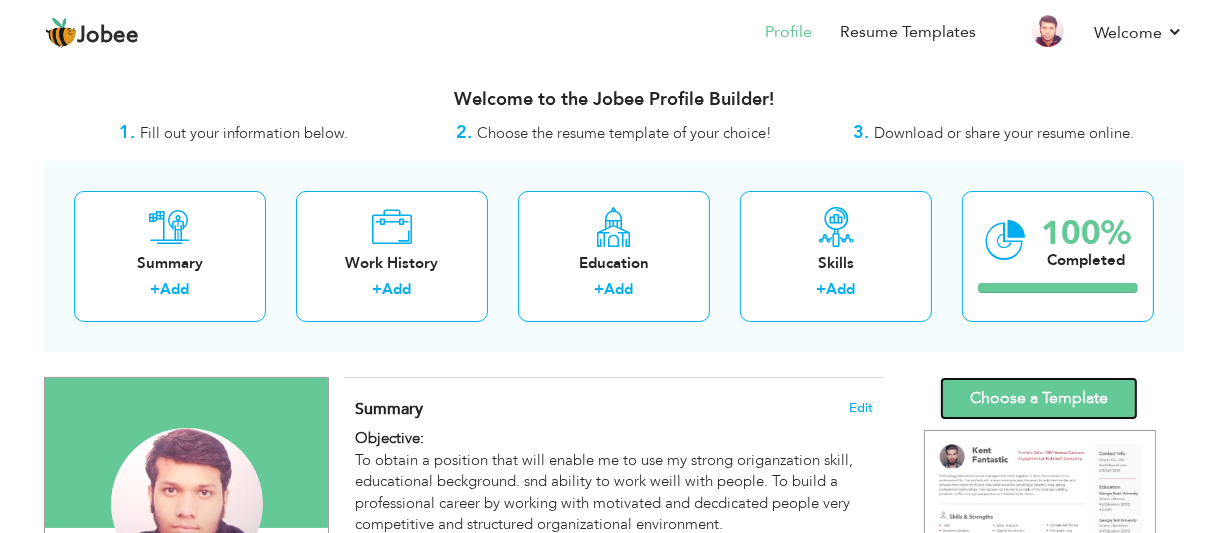 click on "Choose a Template" at bounding box center (1039, 398) 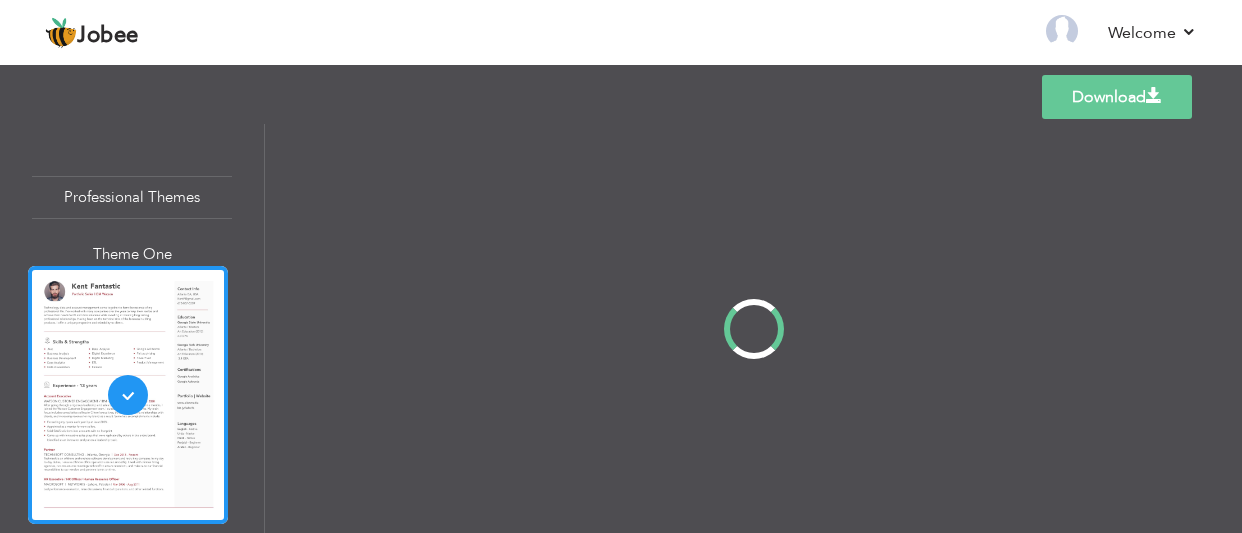 scroll, scrollTop: 0, scrollLeft: 0, axis: both 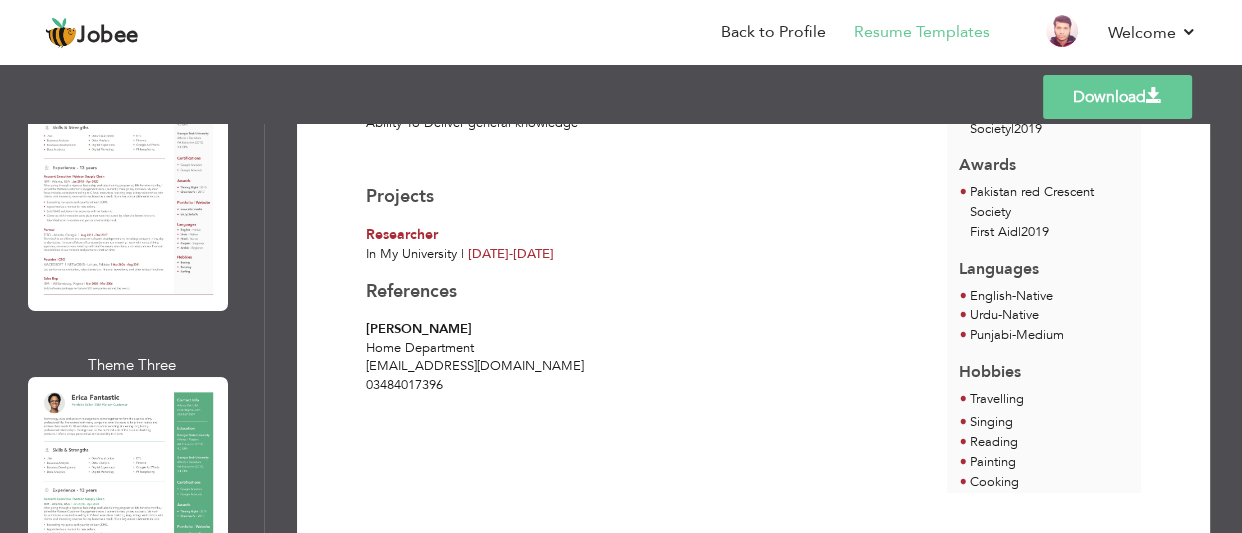 click at bounding box center [128, 506] 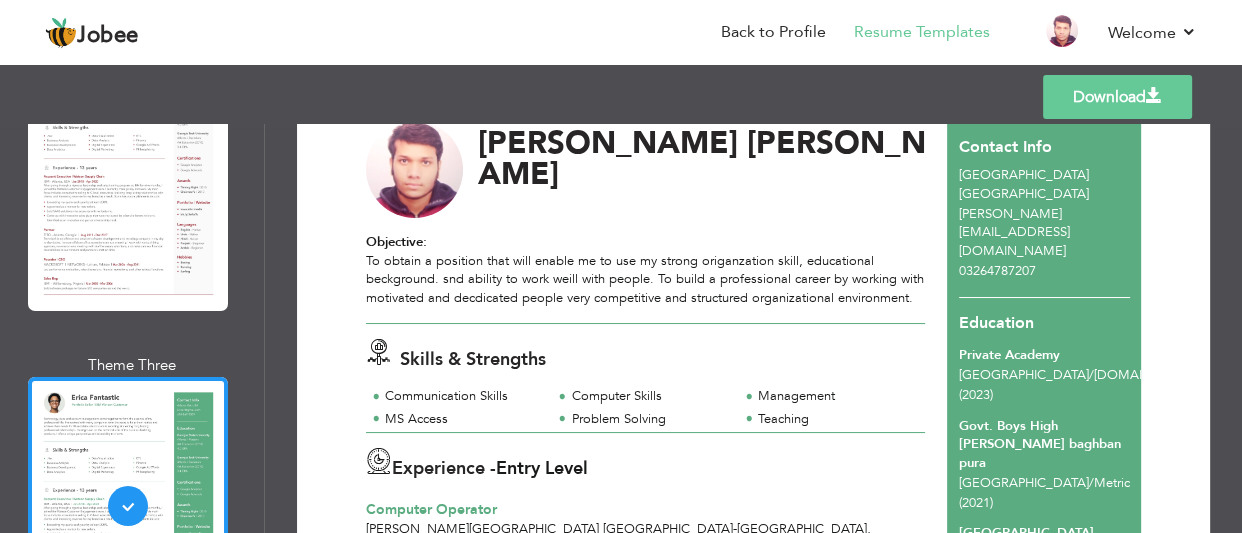 scroll, scrollTop: 0, scrollLeft: 0, axis: both 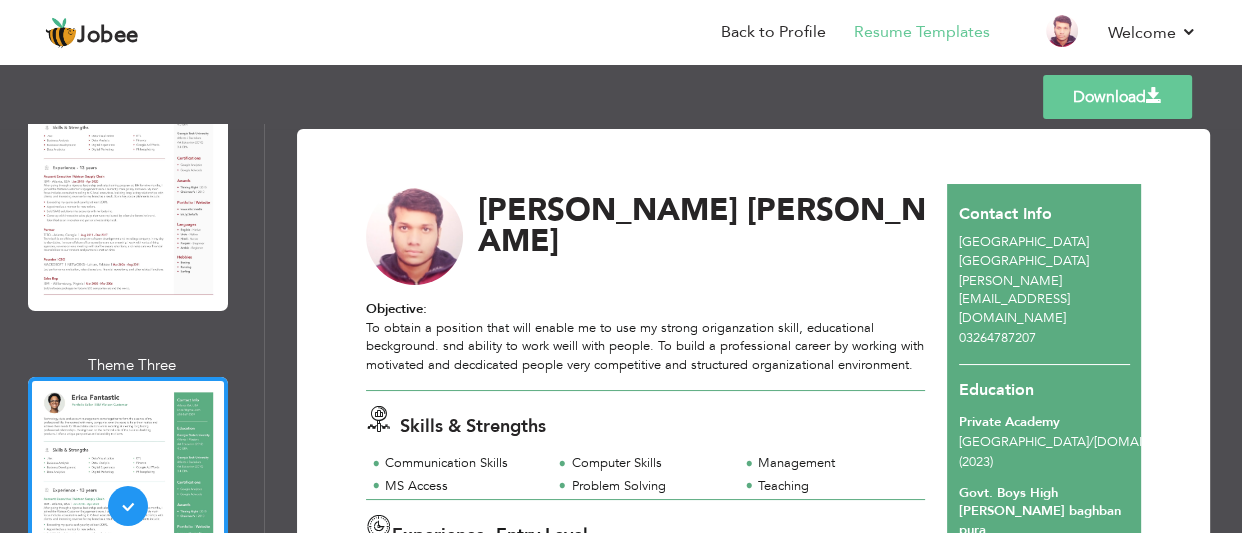 click on "Download" at bounding box center (1117, 97) 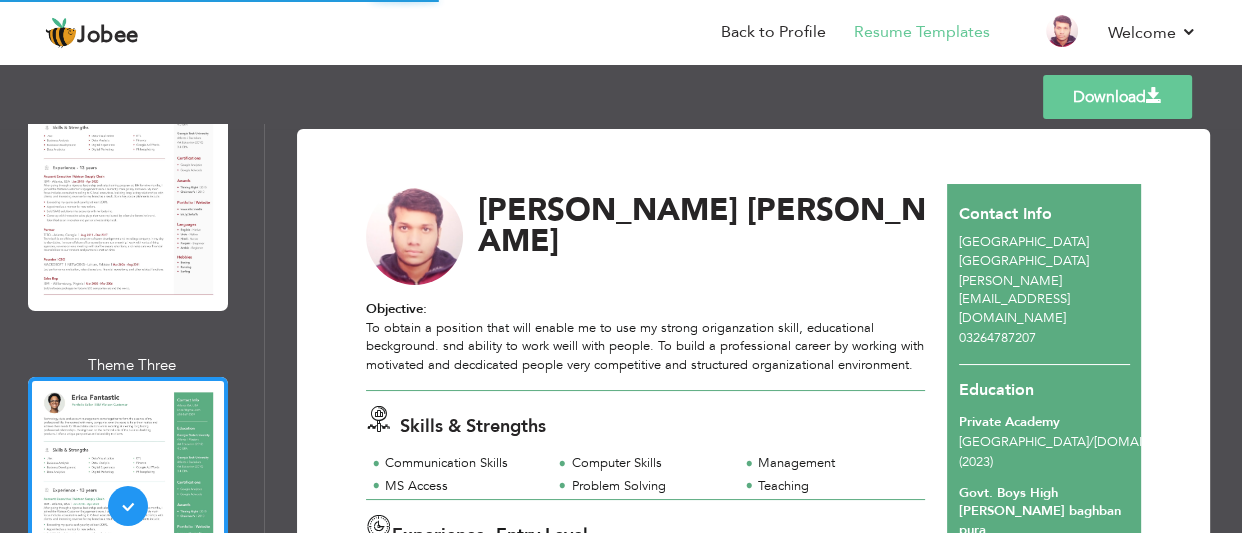 click on "Download" at bounding box center (1117, 97) 